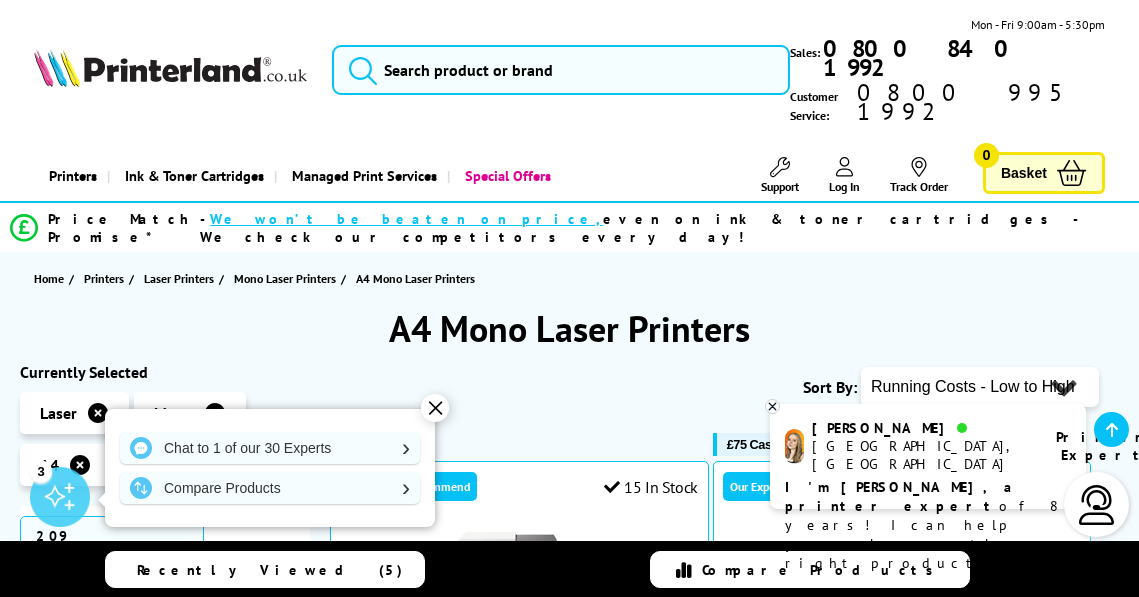 scroll, scrollTop: 3096, scrollLeft: 0, axis: vertical 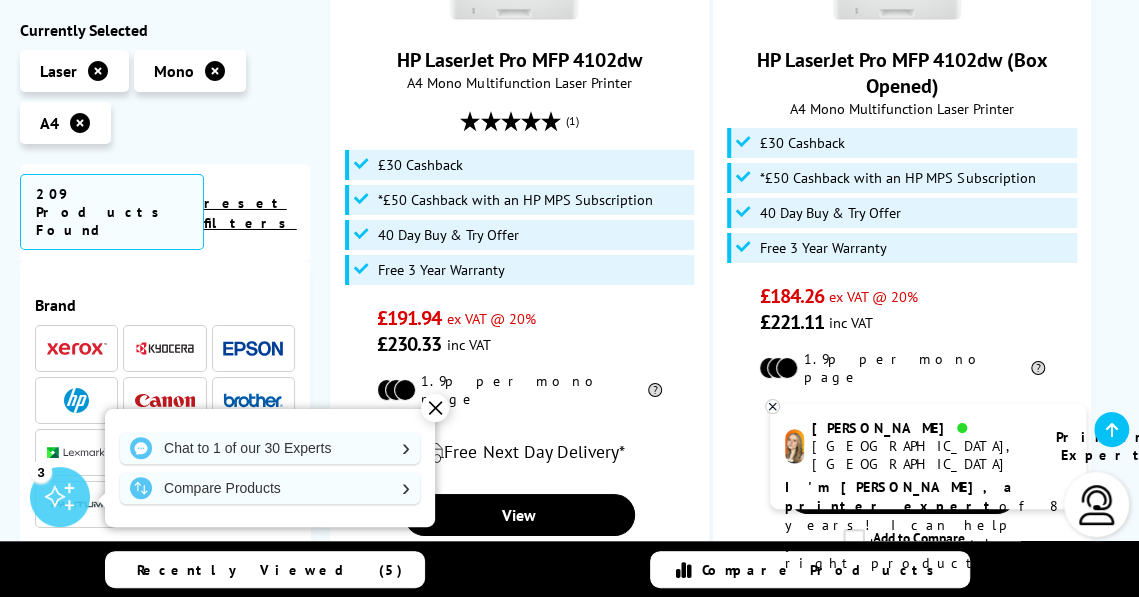 click on "I'm Amy, a printer expert  of 8 years! I can help you choose the right product" at bounding box center (928, 525) 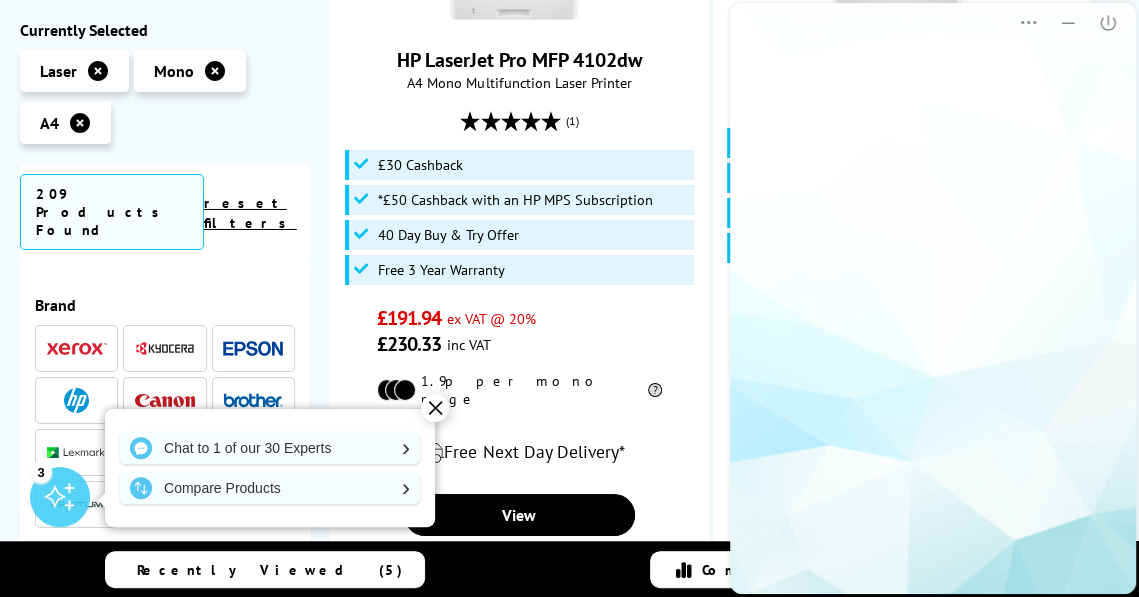scroll, scrollTop: 0, scrollLeft: 0, axis: both 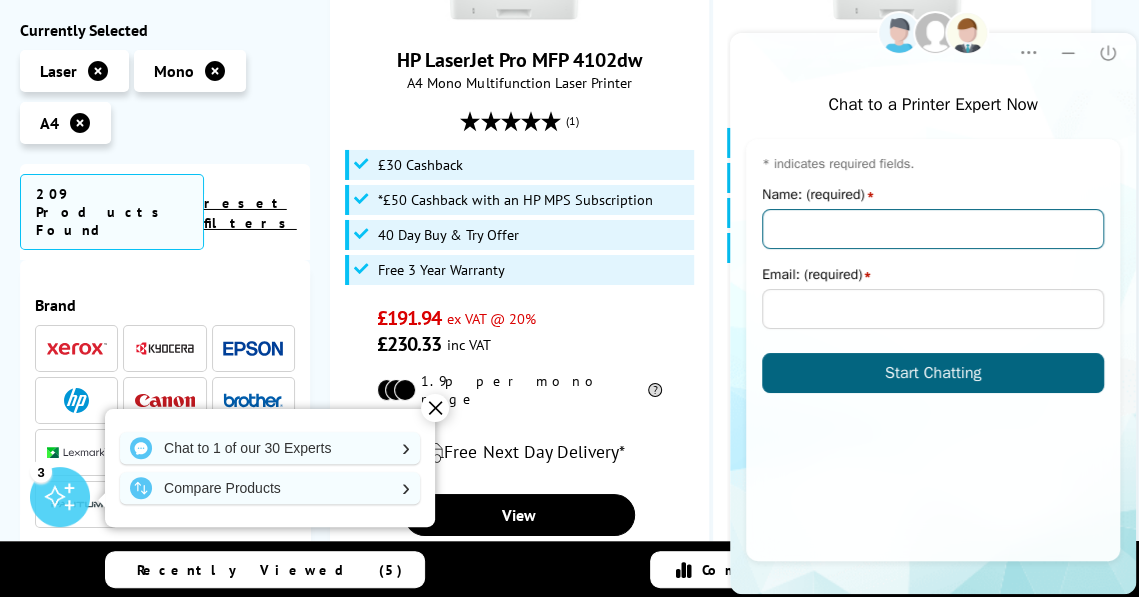 click on "Name: (required)" at bounding box center (933, 229) 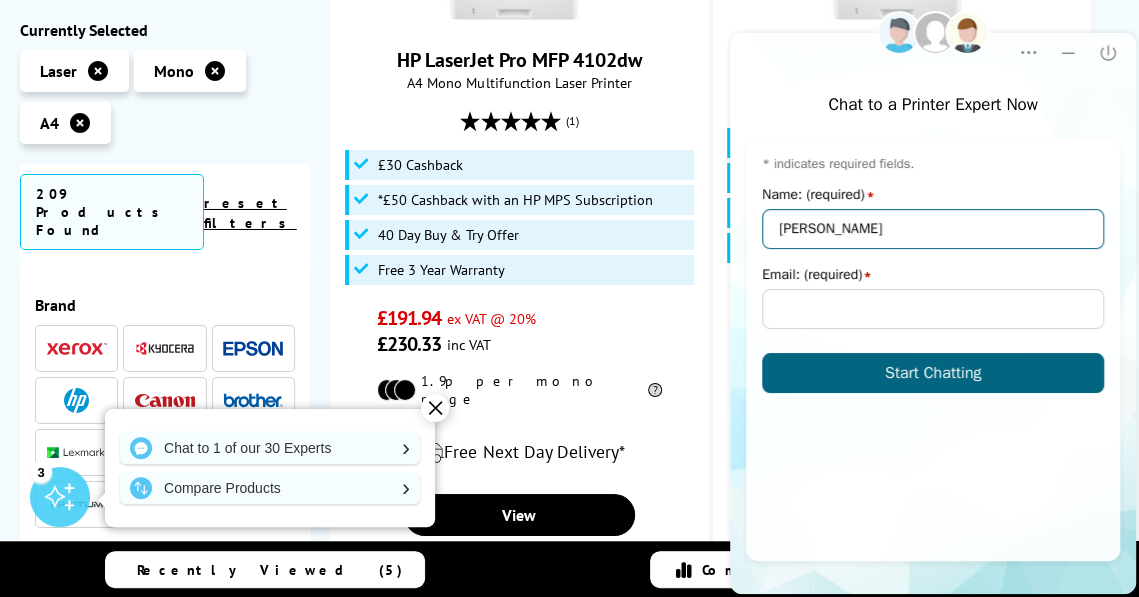 type on "Keith" 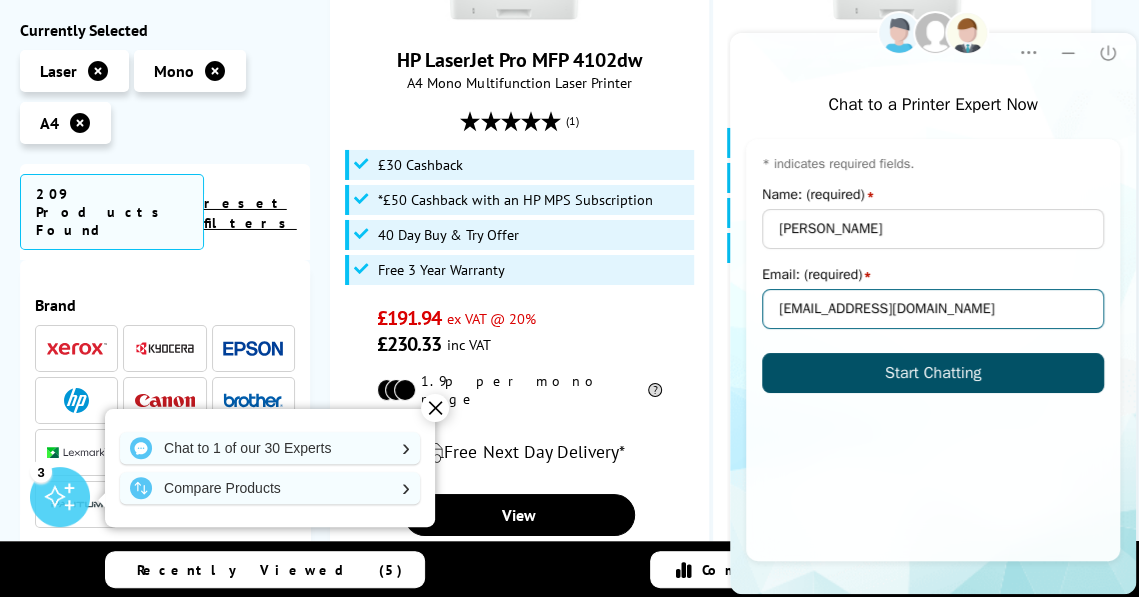 type on "keithbrown@outlook.com" 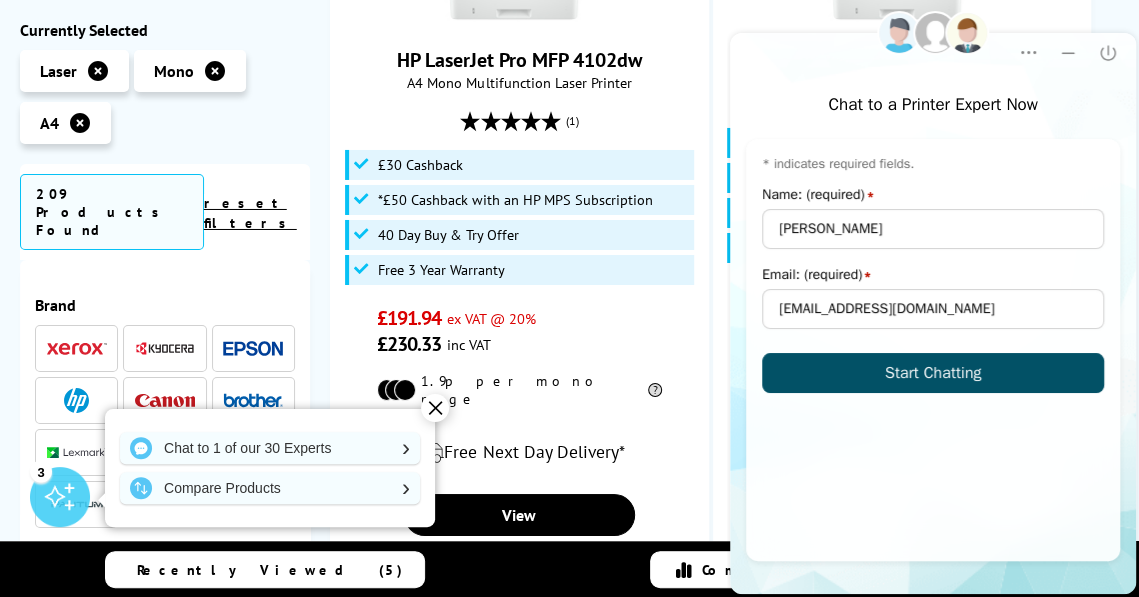 click on "Start Chatting" at bounding box center (933, 373) 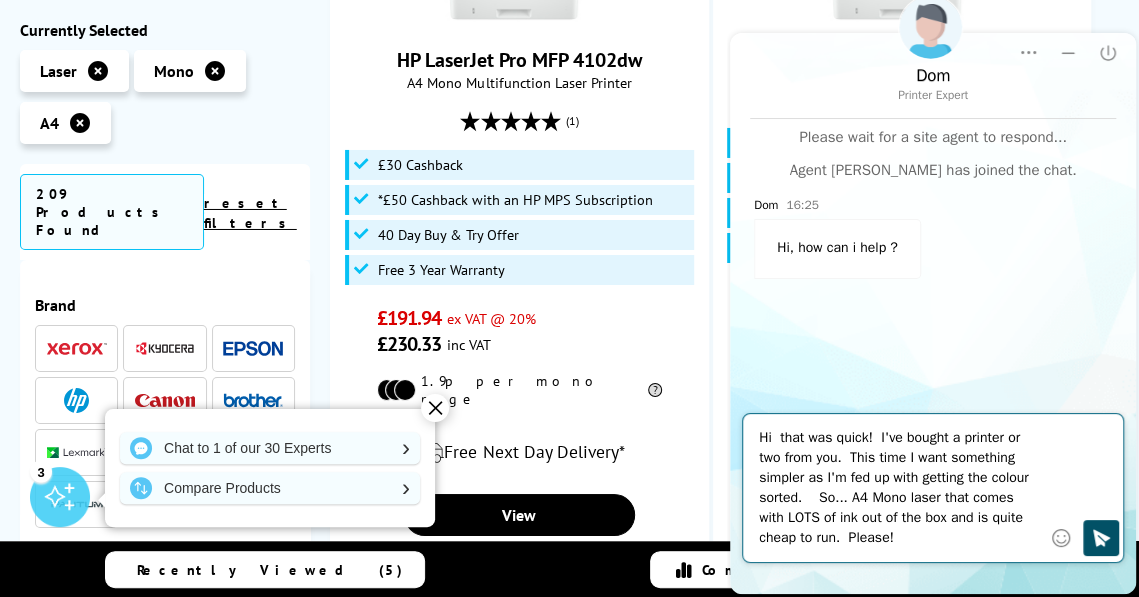 type on "Hi  that was quick!  I've bought a printer or two from you.  This time I want something simpler as I'm fed up with getting the colour sorted.    So... A4 Mono laser that comes with LOTS of ink out of the box and is quite cheap to run.  Please!" 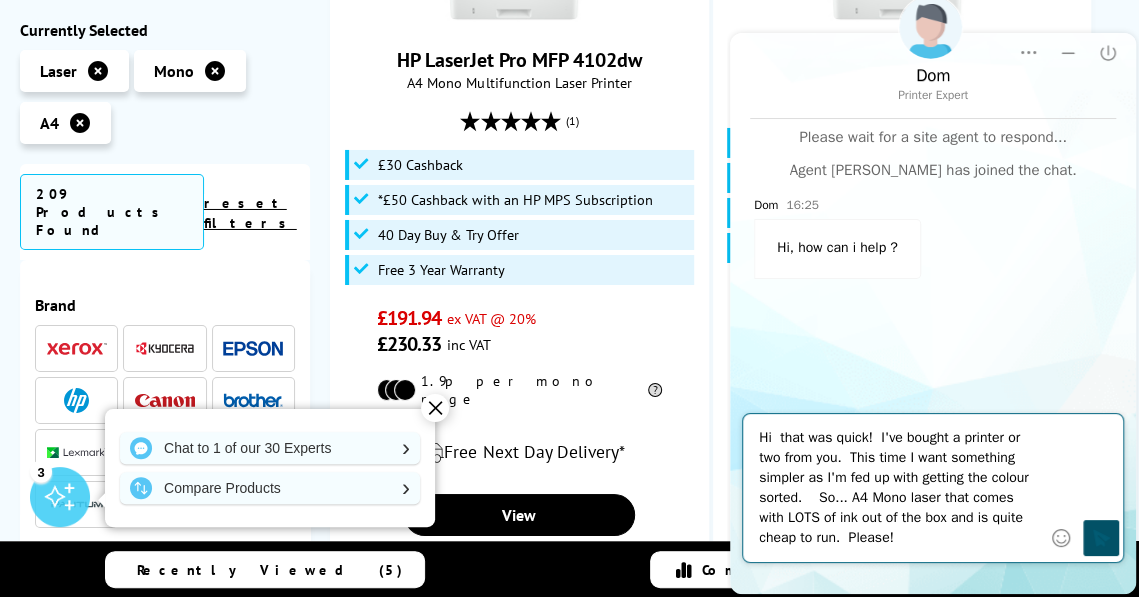 click 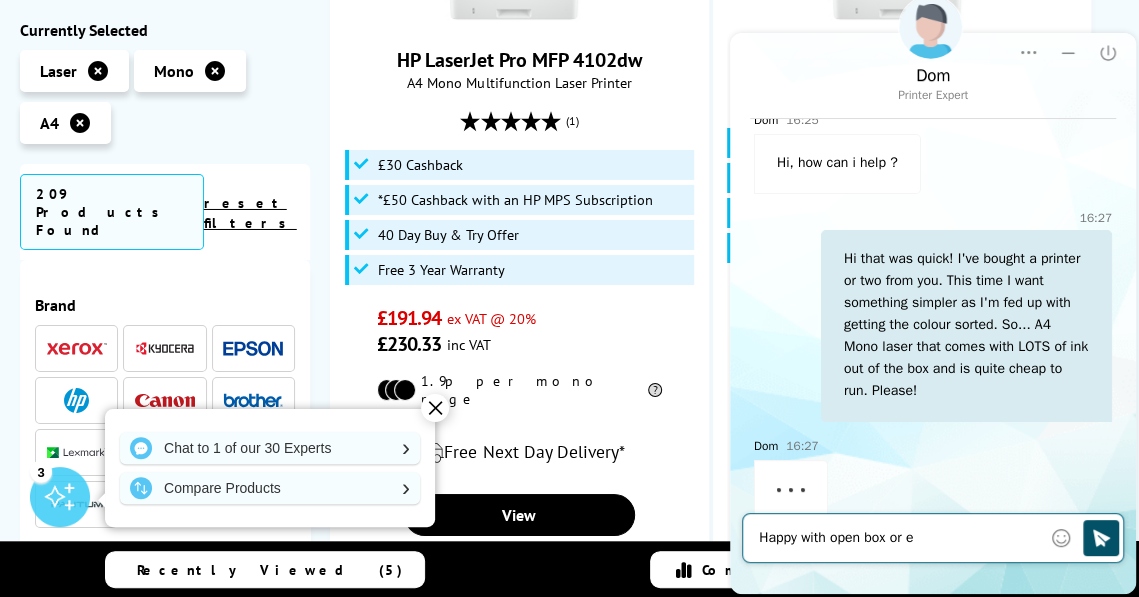scroll, scrollTop: 108, scrollLeft: 0, axis: vertical 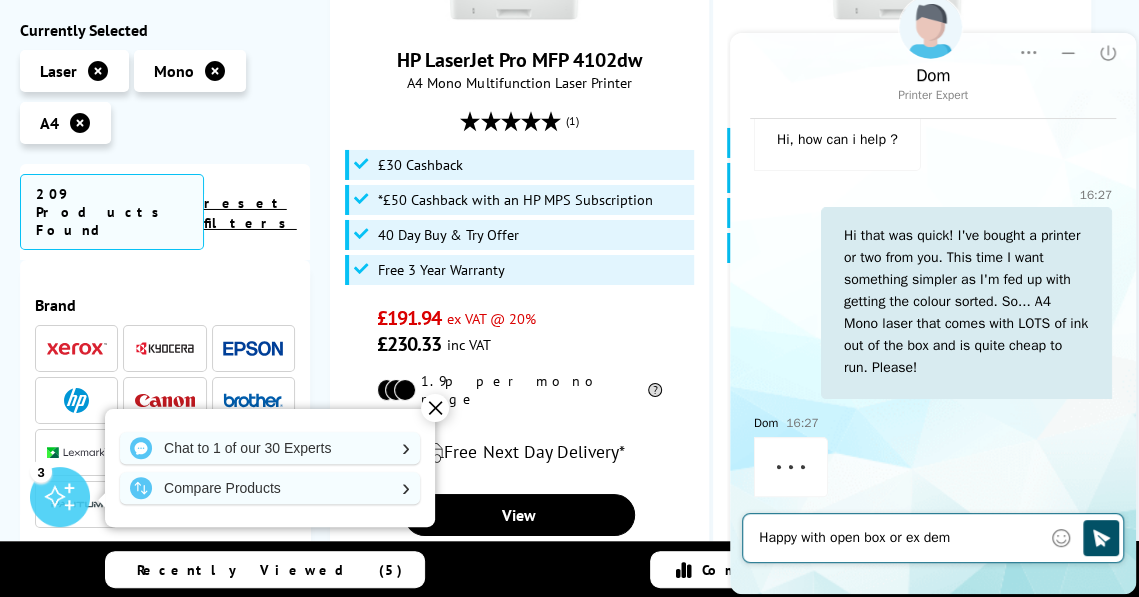 type on "Happy with open box or ex demo" 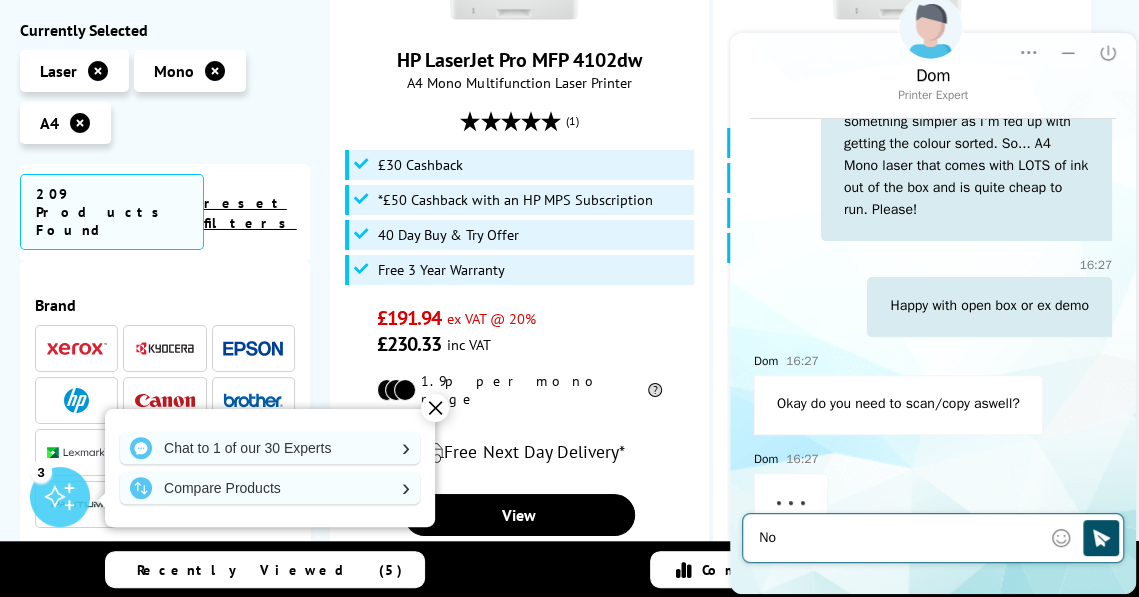 scroll, scrollTop: 301, scrollLeft: 0, axis: vertical 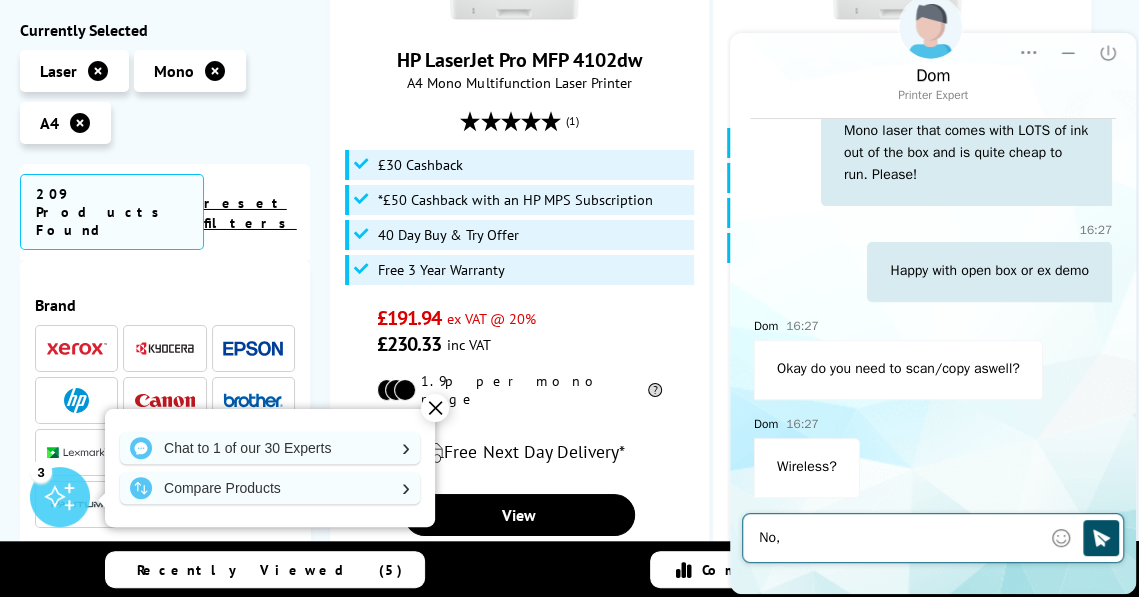 type on "No" 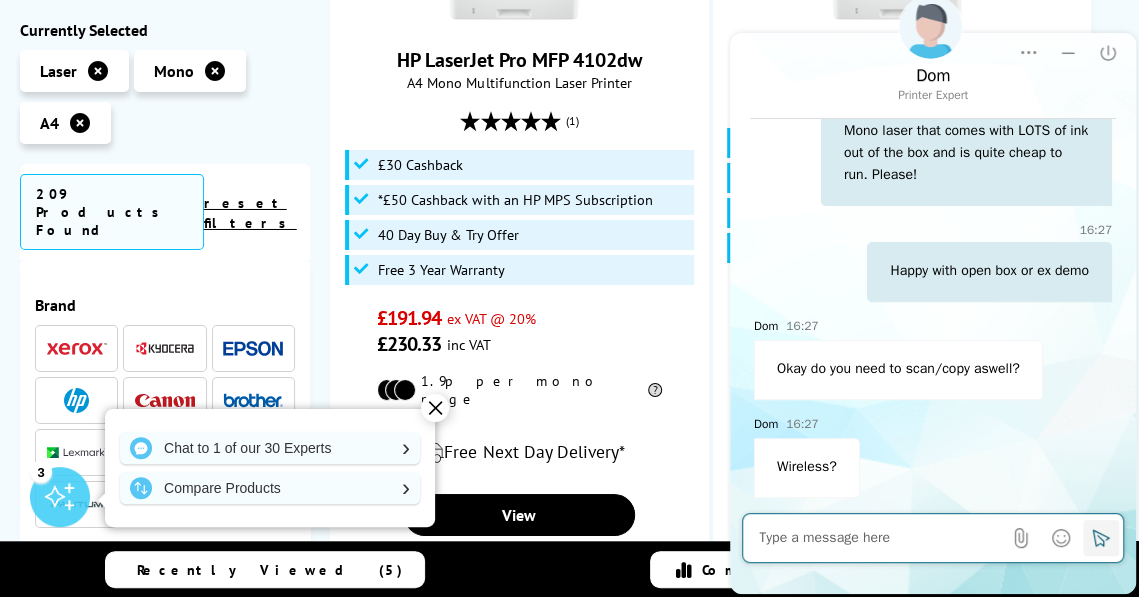 scroll, scrollTop: 396, scrollLeft: 0, axis: vertical 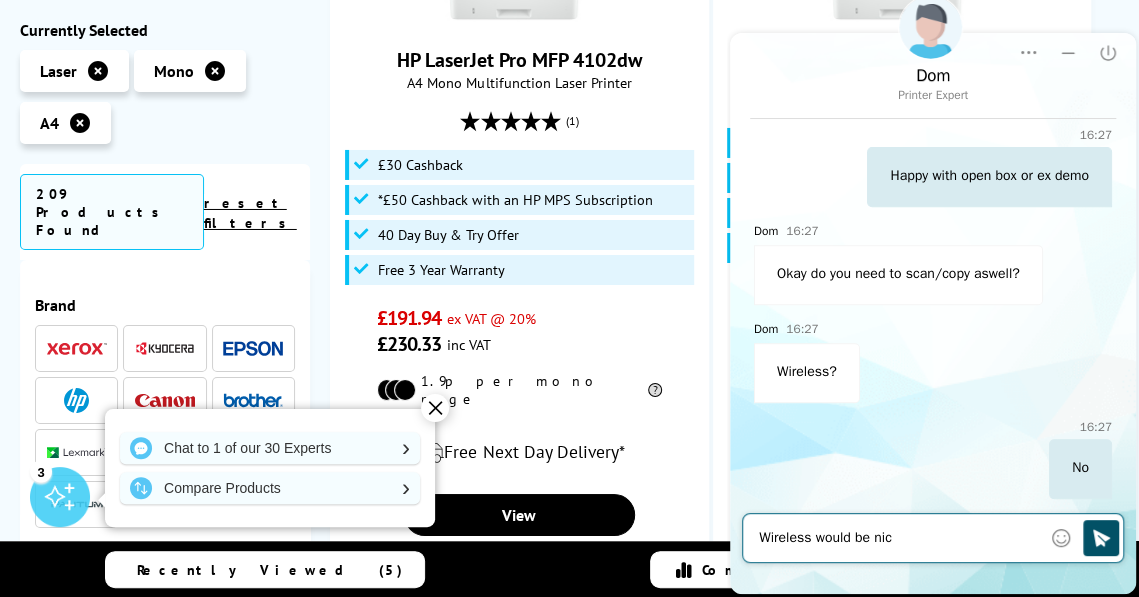 type on "Wireless would be nice" 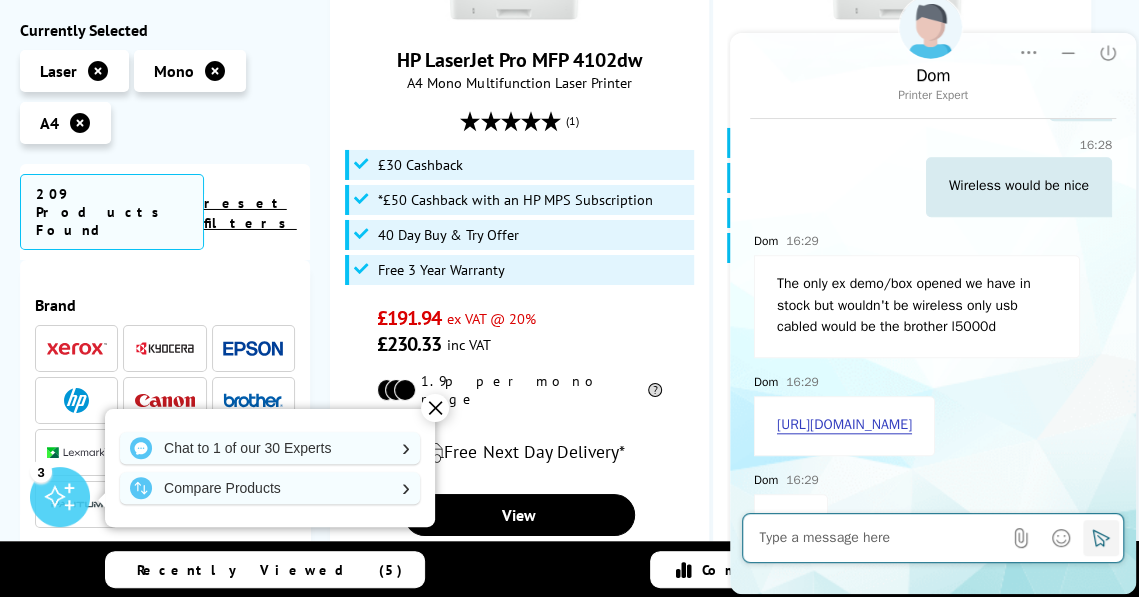 scroll, scrollTop: 871, scrollLeft: 0, axis: vertical 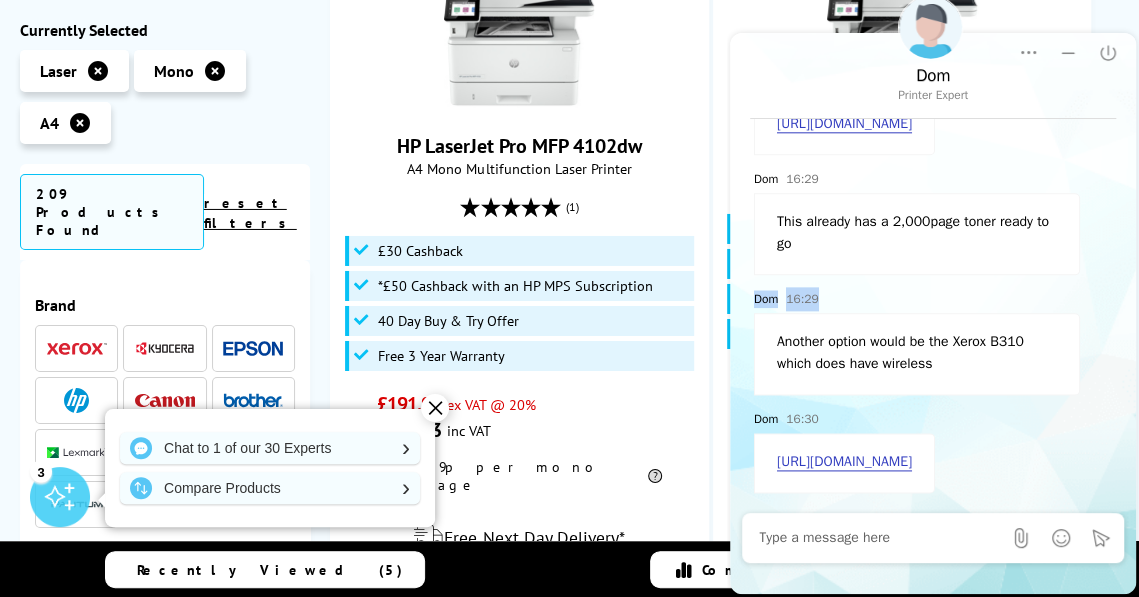 drag, startPoint x: 849, startPoint y: 227, endPoint x: 860, endPoint y: 271, distance: 45.35416 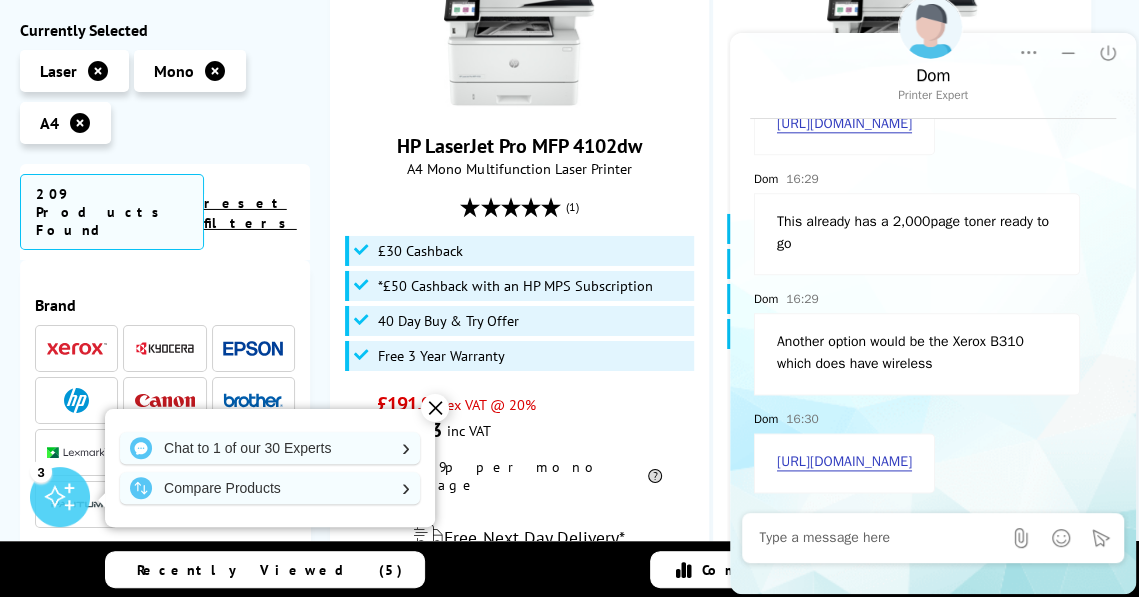 drag, startPoint x: 1136, startPoint y: 439, endPoint x: 1134, endPoint y: 417, distance: 22.090721 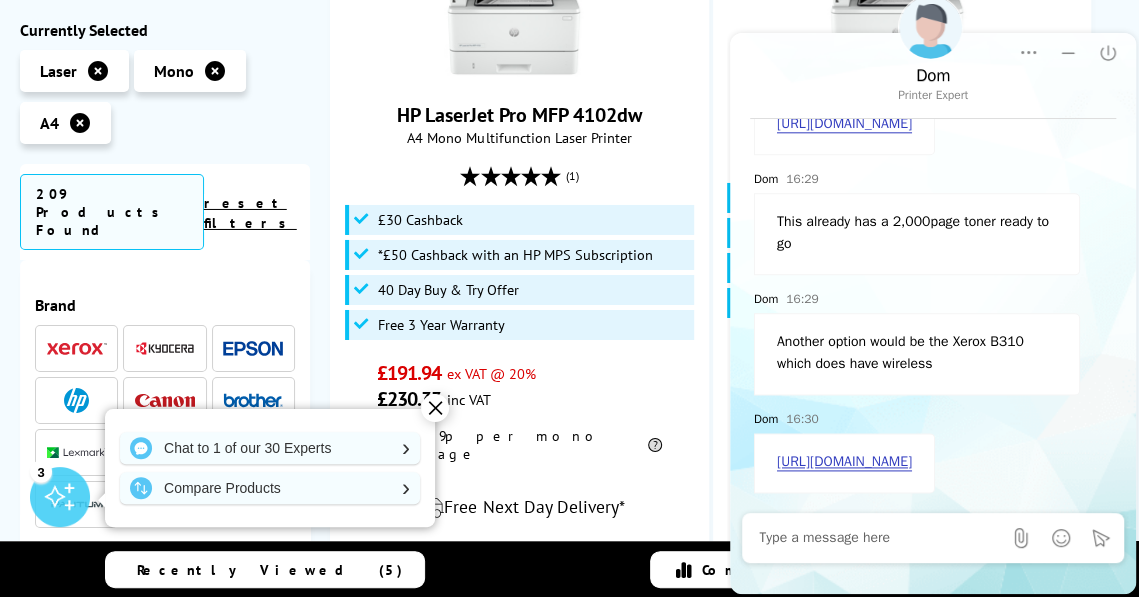 scroll, scrollTop: 3048, scrollLeft: 0, axis: vertical 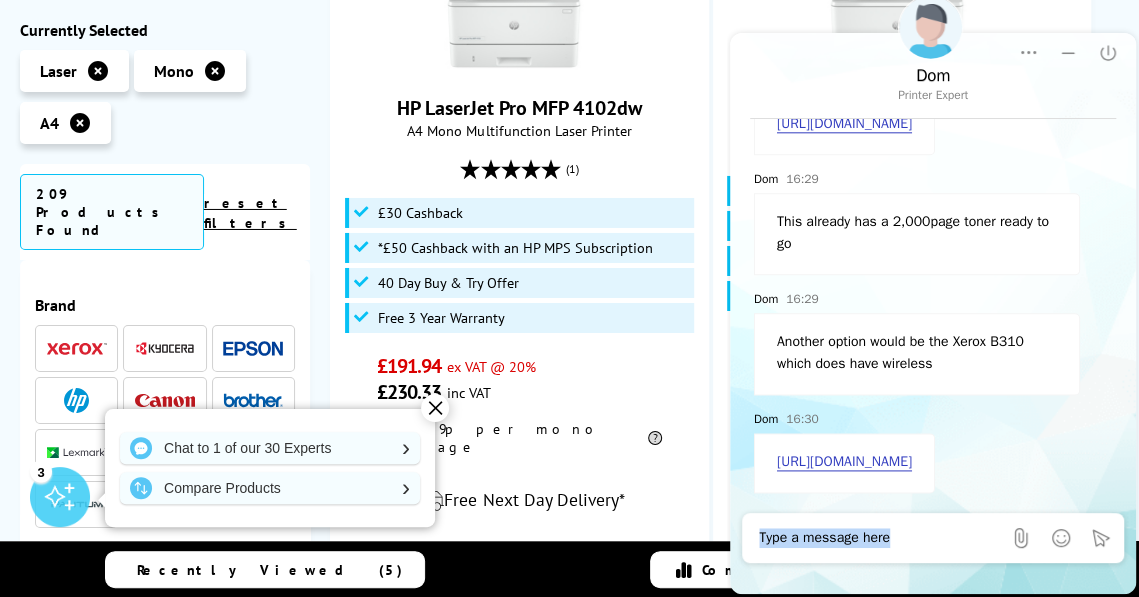 drag, startPoint x: 1137, startPoint y: 560, endPoint x: 1135, endPoint y: 530, distance: 30.066593 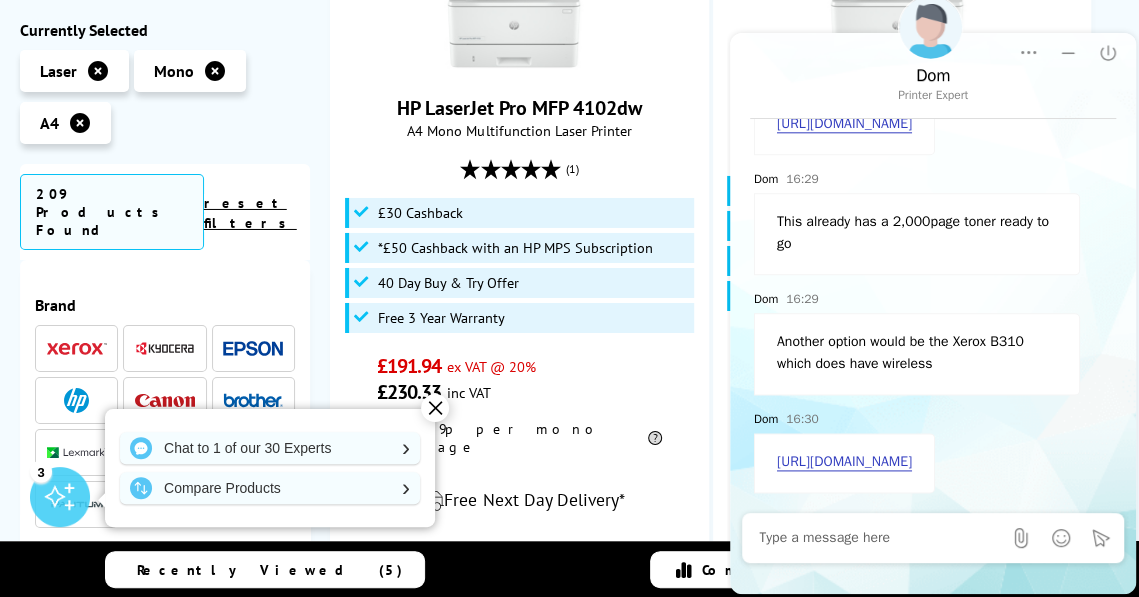click on "Chat window Please wait for a site agent to respond... Agent Dom has joined the chat. Dom 16:25 Hi, how can i help ? 16:27 Hi  that was quick!  I've bought a printer or two from you.  This time I want something simpler as I'm fed up with getting the colour sorted.    So... A4 Mono laser that comes with LOTS of ink out of the box and is quite cheap to run.  Please! 16:27 Happy with open box or ex demo Dom 16:27 Okay do you need to scan/copy aswell? Dom 16:27 Wireless? 16:27 No 16:28 Wireless would be nice Dom 16:29 The only ex demo/box opened we have in stock but wouldn't be wireless only usb cabled would be the brother l5000d Dom 16:29 https://www.printerland.co.uk/product/brother-hl-l5000d-ex-demo-2-pages-printed-/138692 Dom 16:29 This already has a 2,000page toner ready to go Dom 16:29 Another option would be the Xerox B310 which does have wireless Dom 16:30 https://www.printerland.co.uk/product/xerox-b310/150349" at bounding box center [933, 316] 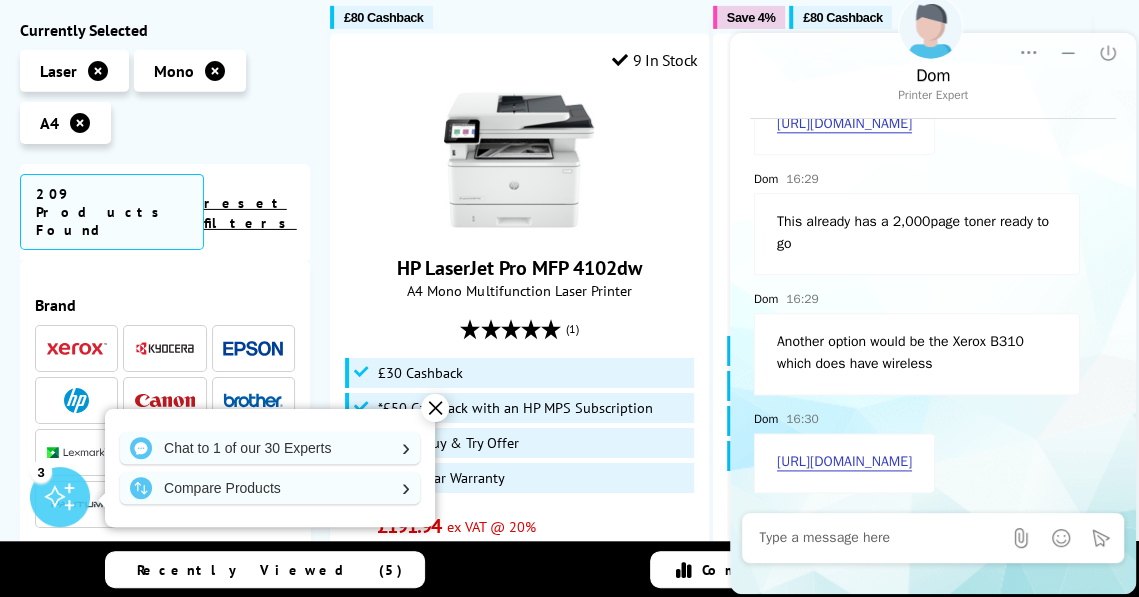 scroll, scrollTop: 2848, scrollLeft: 0, axis: vertical 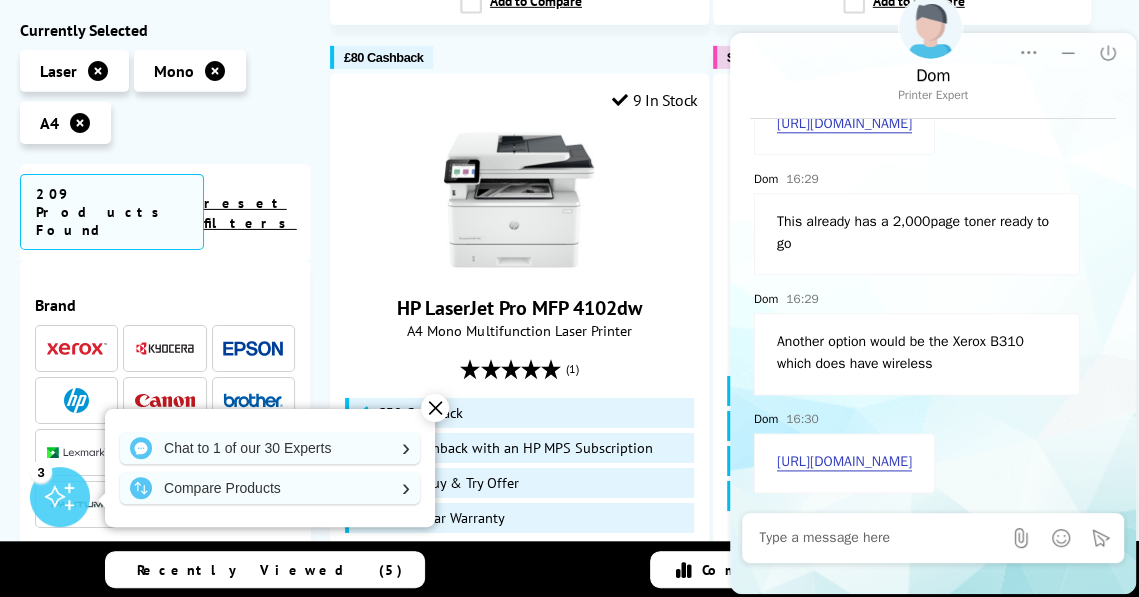click on "Chat window Please wait for a site agent to respond... Agent Dom has joined the chat. Dom 16:25 Hi, how can i help ? 16:27 Hi  that was quick!  I've bought a printer or two from you.  This time I want something simpler as I'm fed up with getting the colour sorted.    So... A4 Mono laser that comes with LOTS of ink out of the box and is quite cheap to run.  Please! 16:27 Happy with open box or ex demo Dom 16:27 Okay do you need to scan/copy aswell? Dom 16:27 Wireless? 16:27 No 16:28 Wireless would be nice Dom 16:29 The only ex demo/box opened we have in stock but wouldn't be wireless only usb cabled would be the brother l5000d Dom 16:29 https://www.printerland.co.uk/product/brother-hl-l5000d-ex-demo-2-pages-printed-/138692 Dom 16:29 This already has a 2,000page toner ready to go Dom 16:29 Another option would be the Xerox B310 which does have wireless Dom 16:30 https://www.printerland.co.uk/product/xerox-b310/150349" at bounding box center (933, 316) 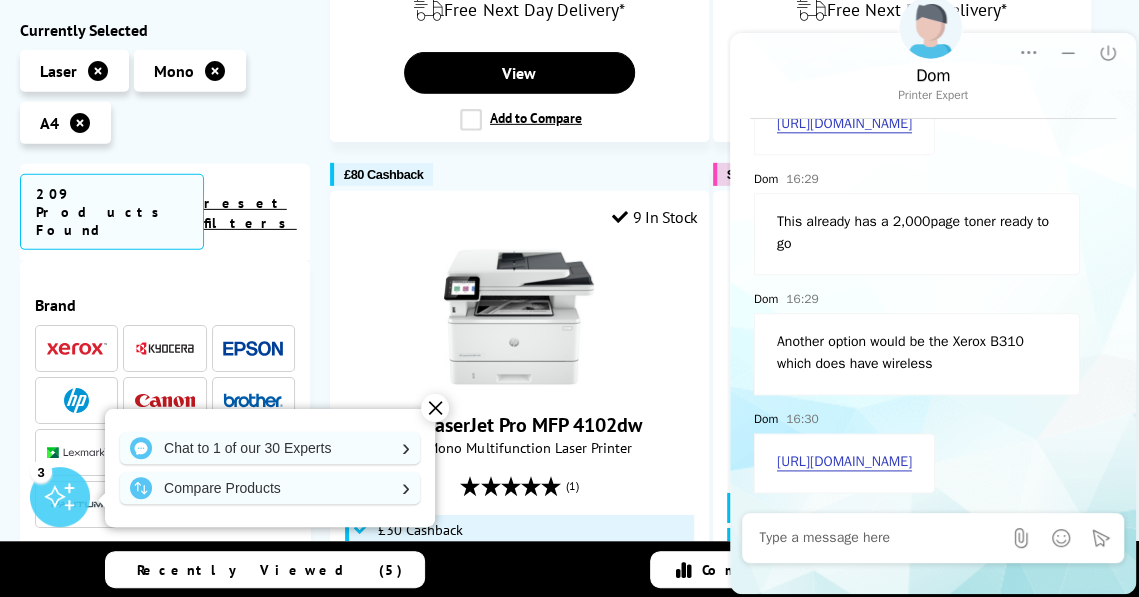 scroll, scrollTop: 2728, scrollLeft: 0, axis: vertical 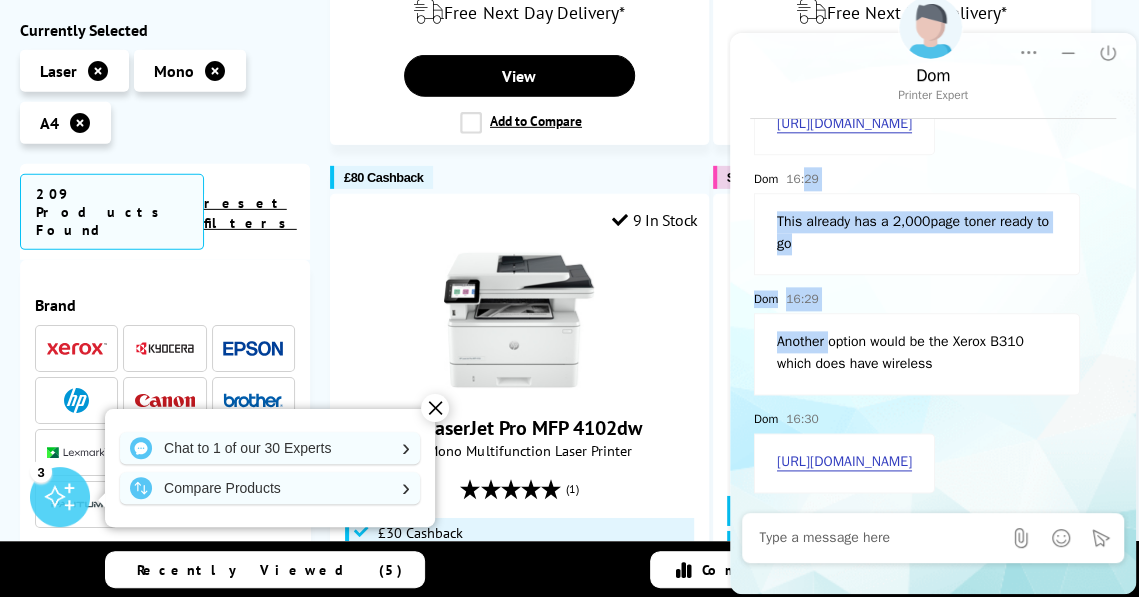 drag, startPoint x: 803, startPoint y: 170, endPoint x: 854, endPoint y: 221, distance: 72.12489 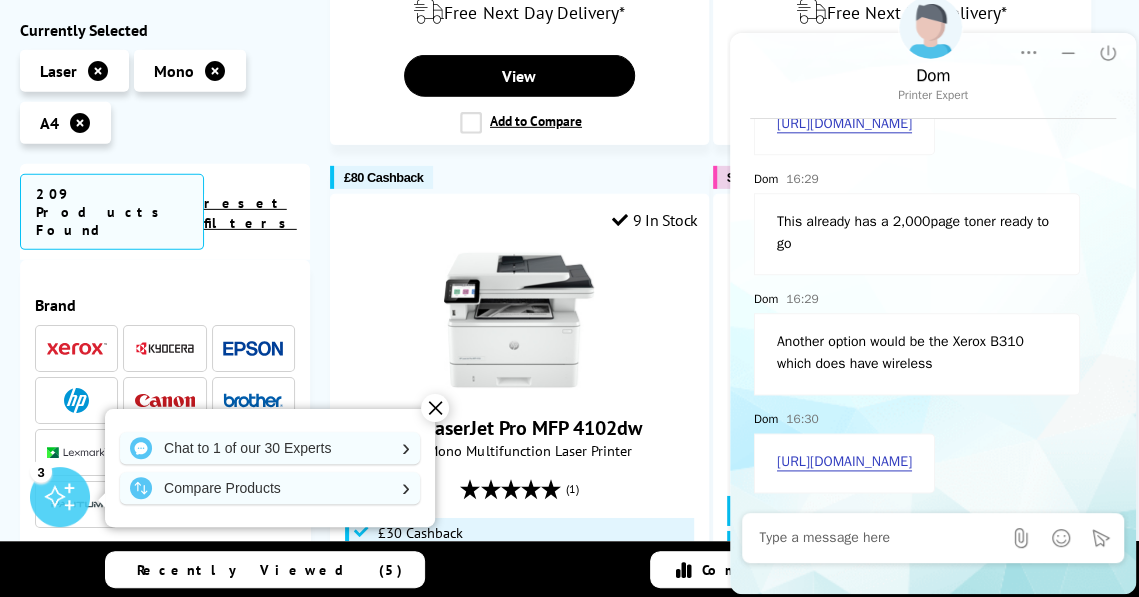 click at bounding box center [880, 538] 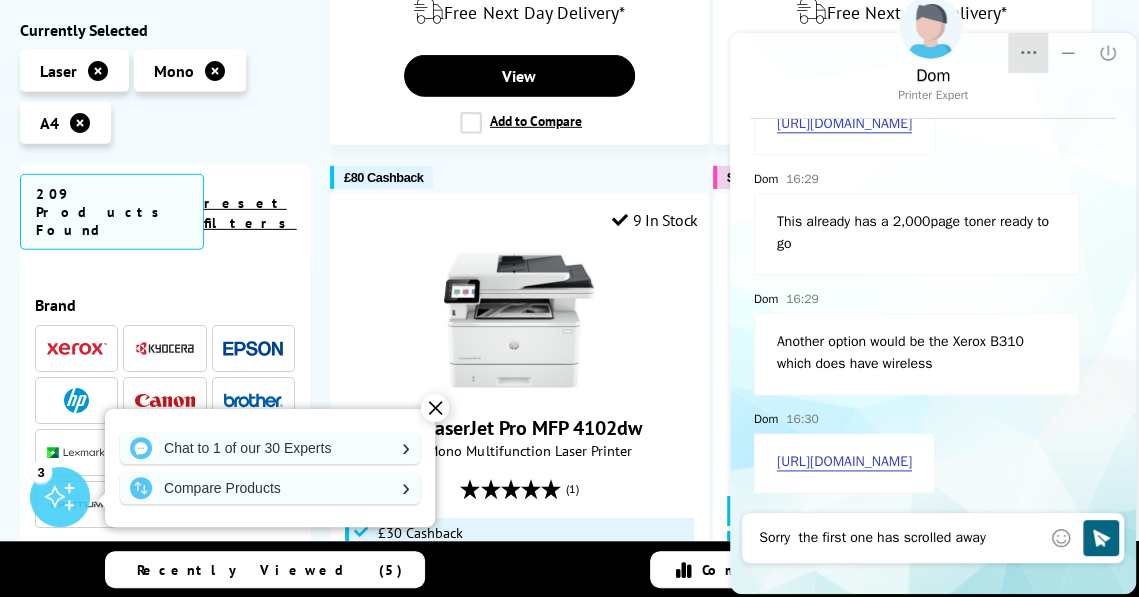 click 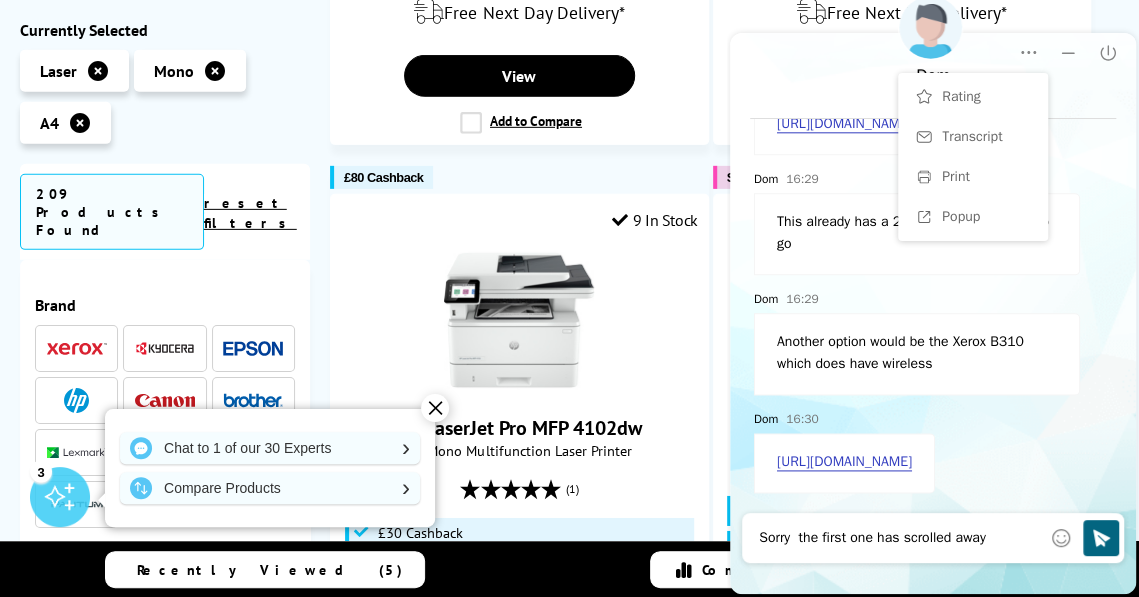 click on "Dom 16:29 This already has a 2,000page toner ready to go" at bounding box center [933, 221] 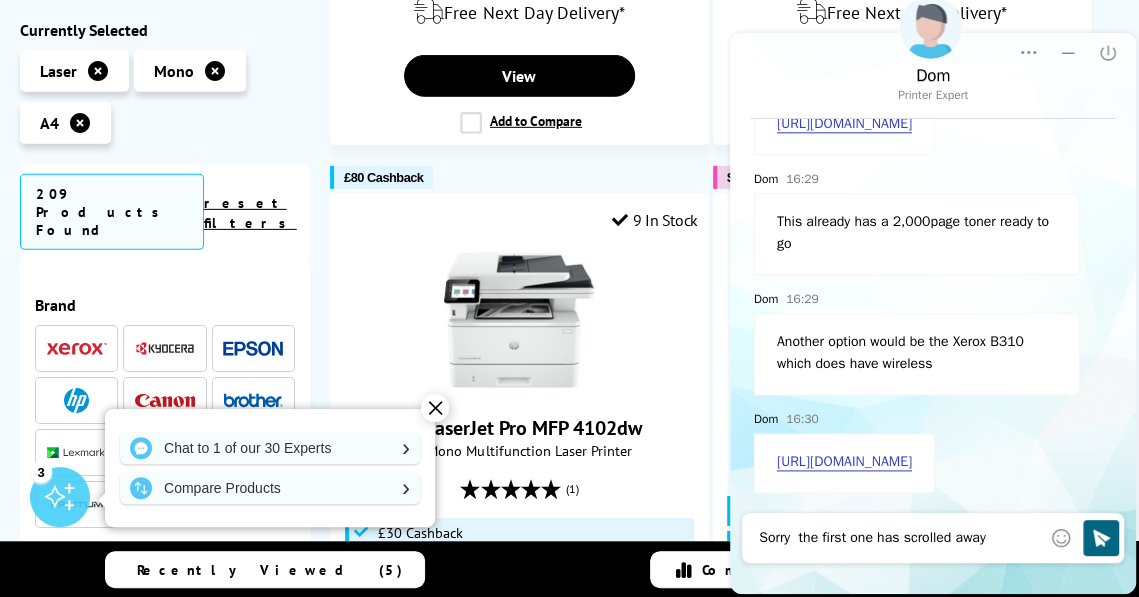 click on "Sorry  the first one has scrolled away" at bounding box center (900, 538) 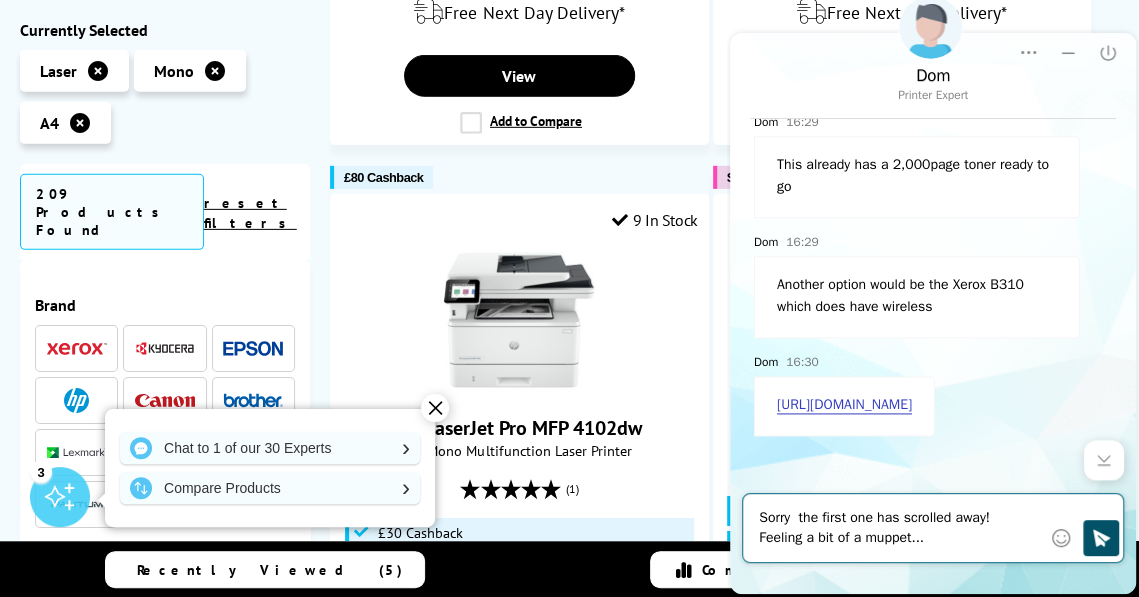 type on "Sorry  the first one has scrolled away!   Feeling a bit of a muppet..." 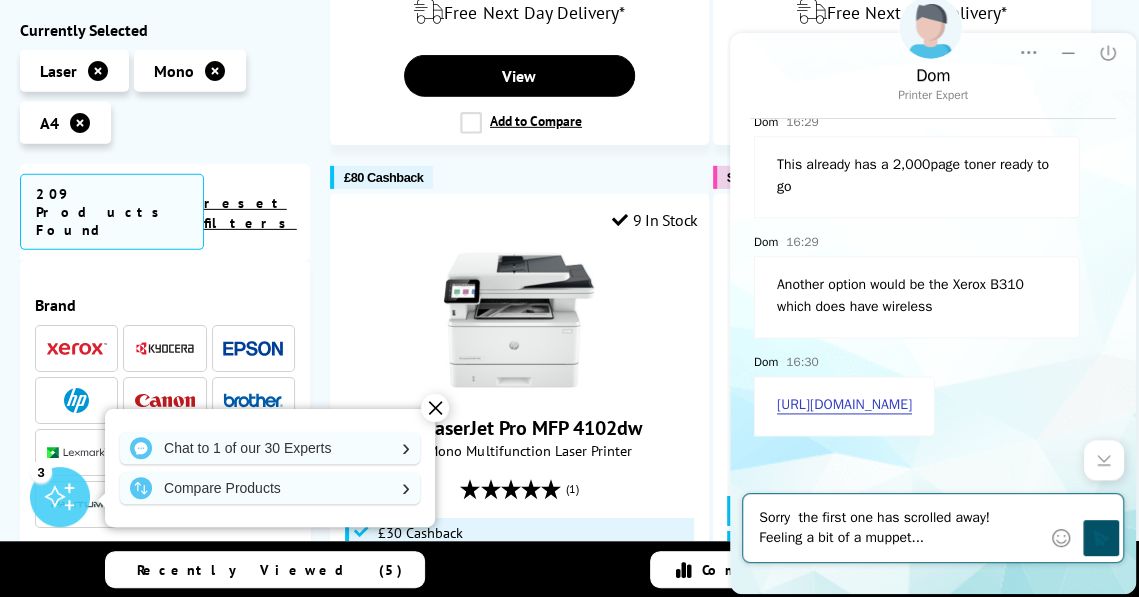 click 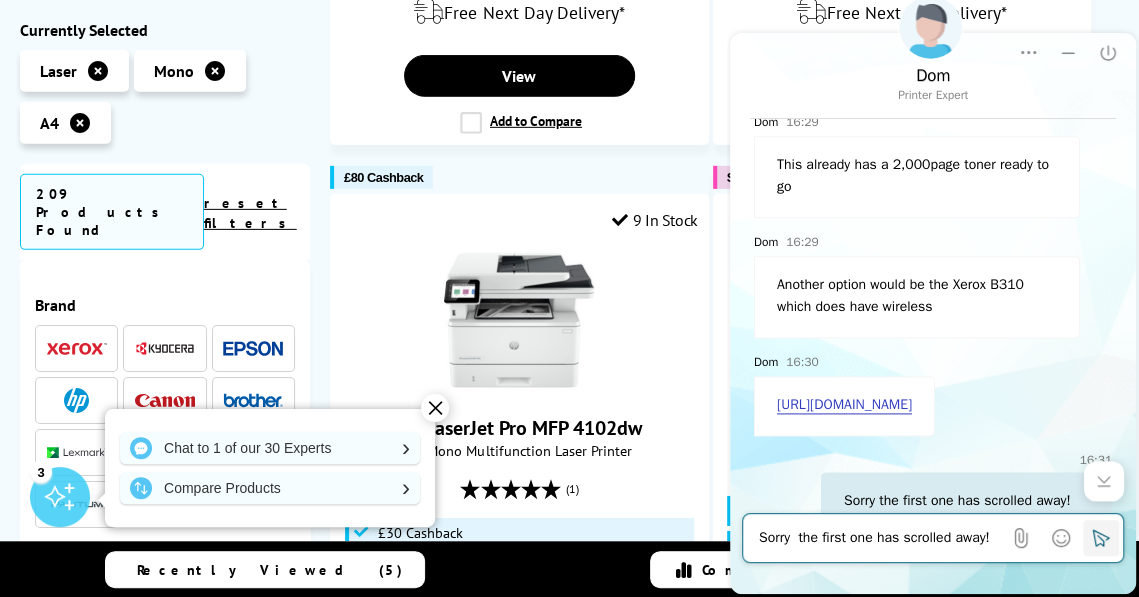 scroll, scrollTop: 1249, scrollLeft: 0, axis: vertical 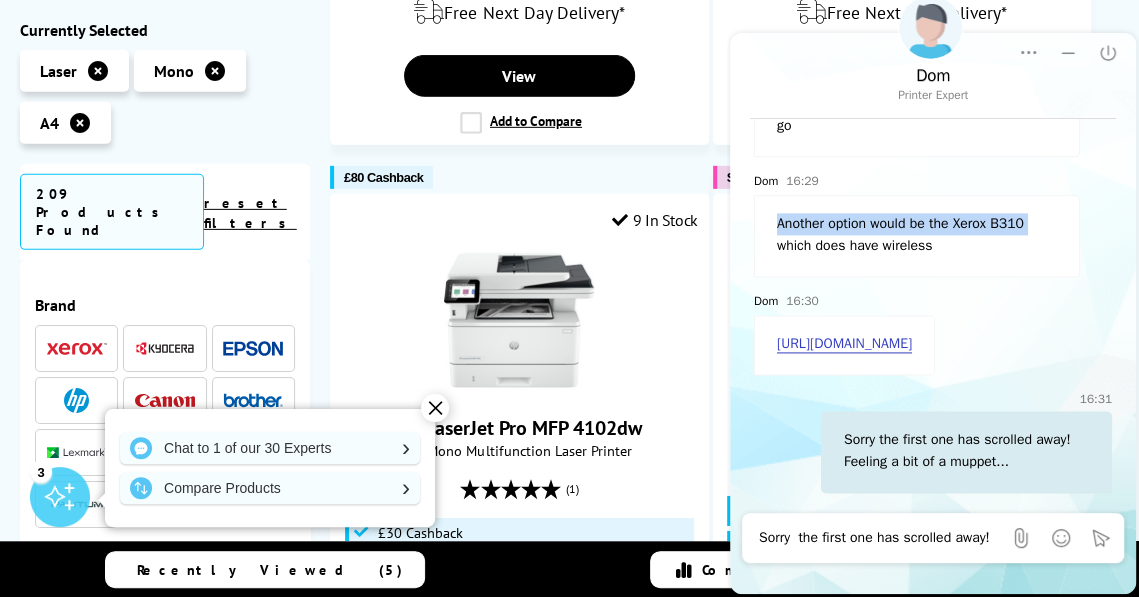 drag, startPoint x: 751, startPoint y: 221, endPoint x: 755, endPoint y: 245, distance: 24.33105 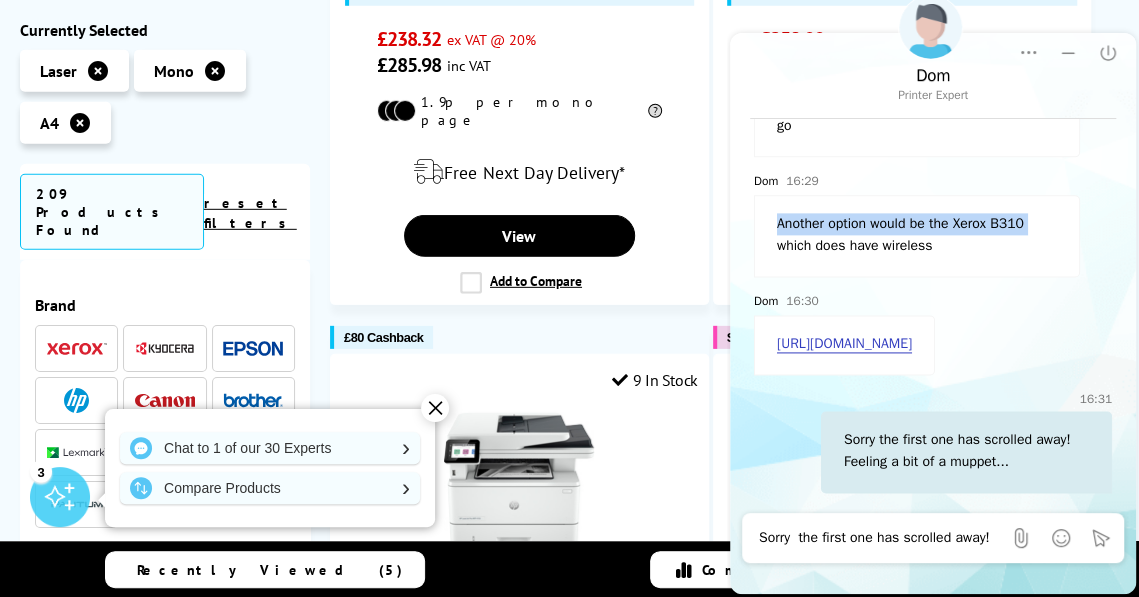 scroll, scrollTop: 2568, scrollLeft: 0, axis: vertical 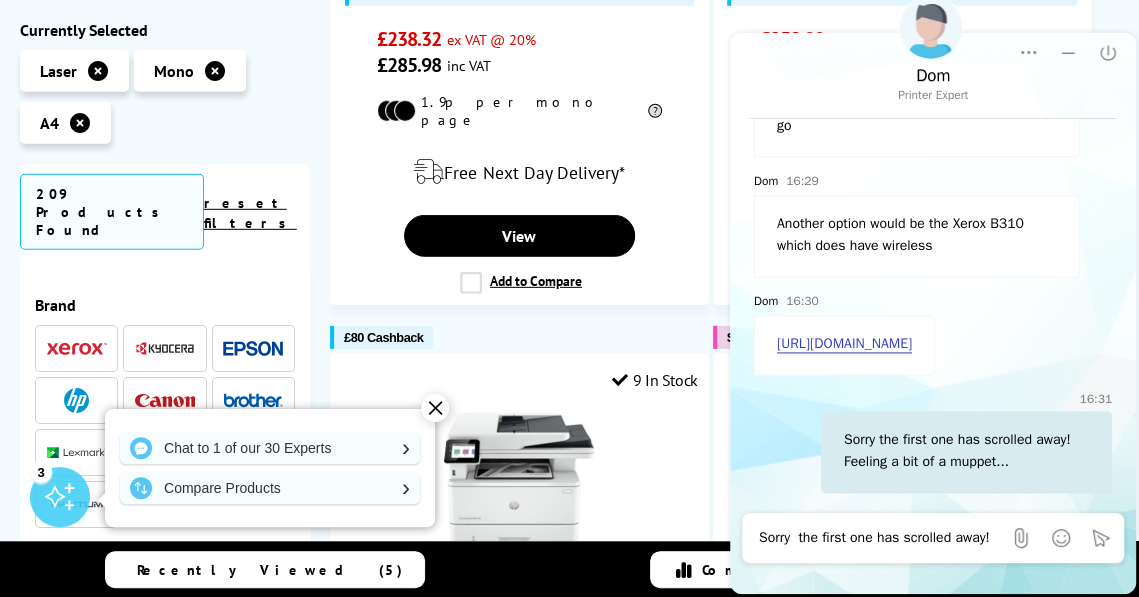 click on "Dom 16:29 Another option would be the Xerox B310 which does have wireless" at bounding box center (933, 223) 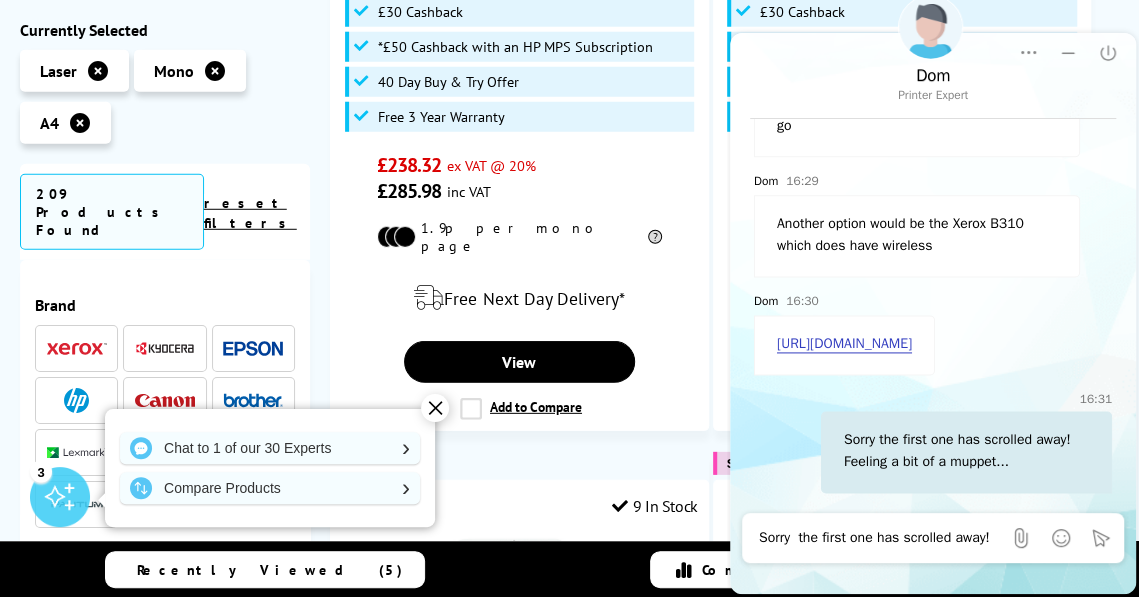 scroll, scrollTop: 2408, scrollLeft: 0, axis: vertical 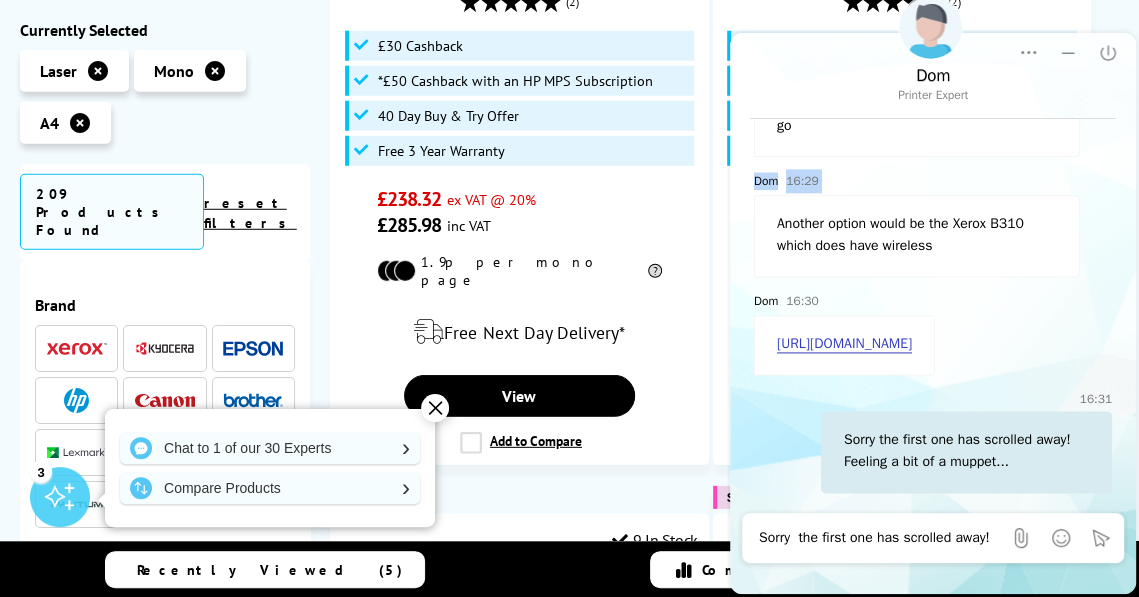 drag, startPoint x: 754, startPoint y: 157, endPoint x: 765, endPoint y: 195, distance: 39.56008 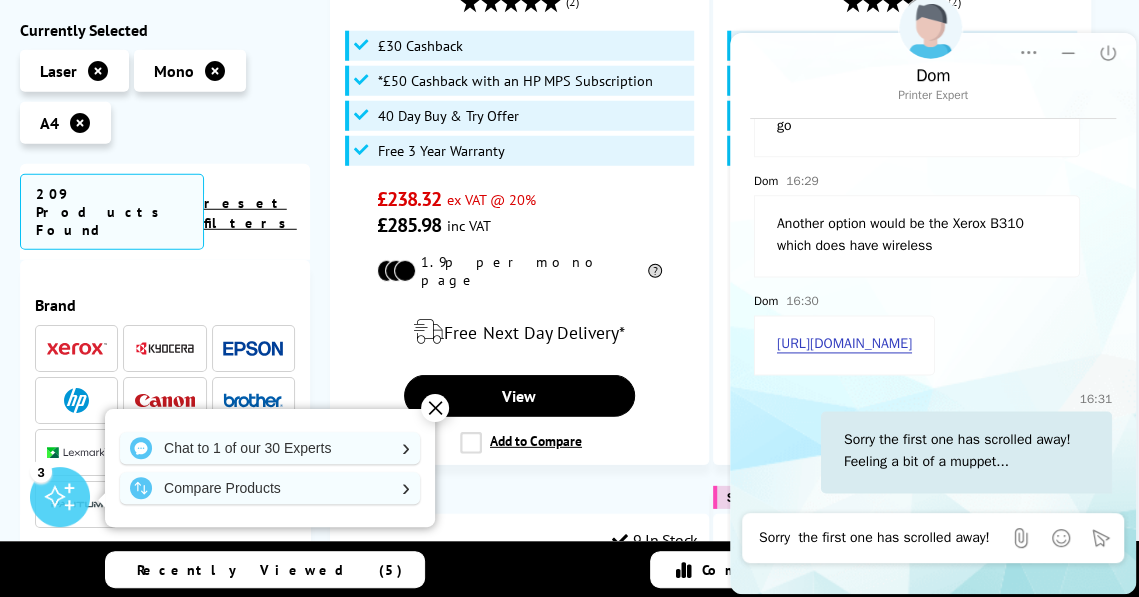 click on "Dom 16:29" at bounding box center [933, 181] 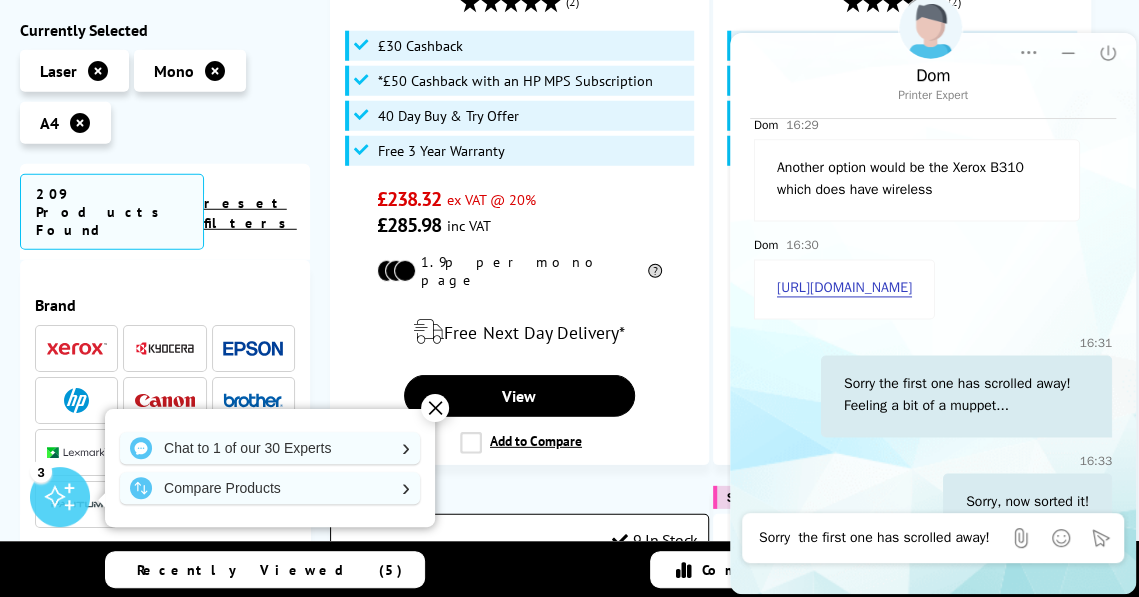 scroll, scrollTop: 1344, scrollLeft: 0, axis: vertical 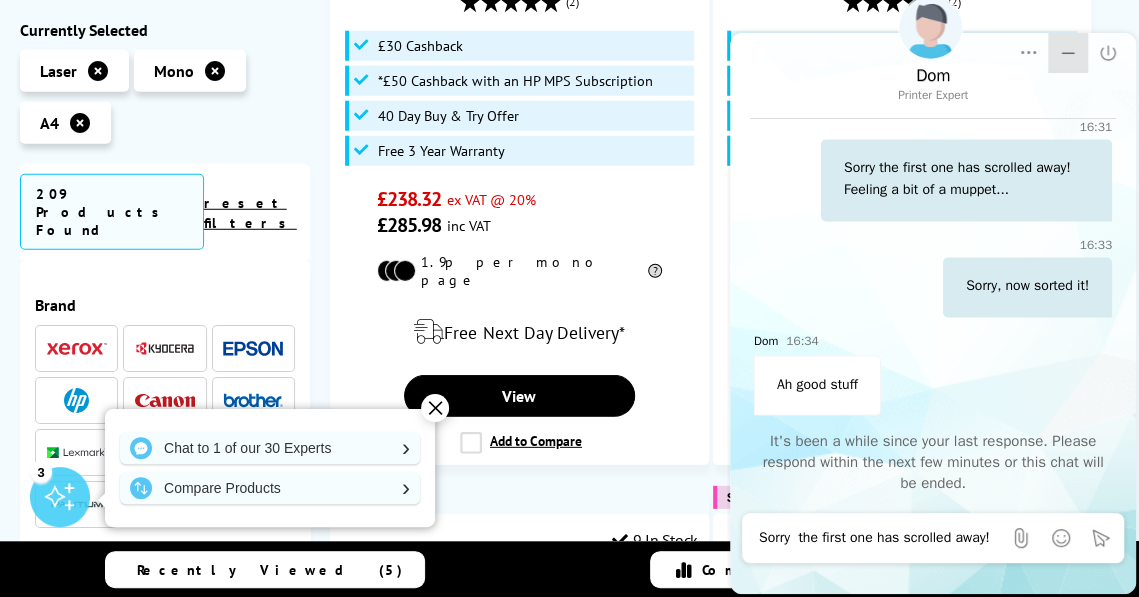 click 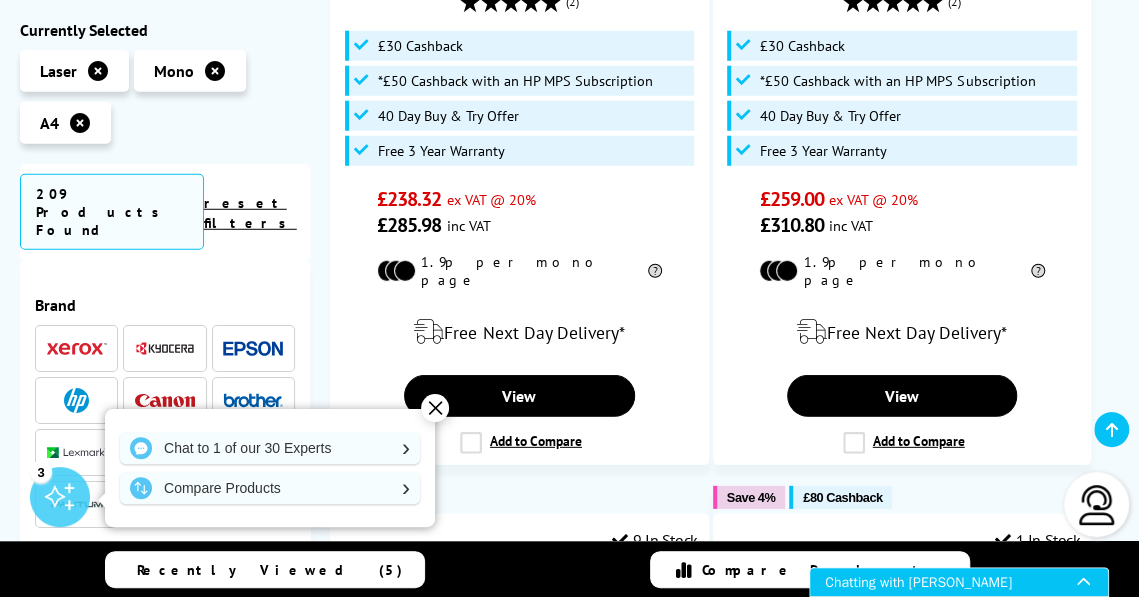 scroll, scrollTop: 0, scrollLeft: 0, axis: both 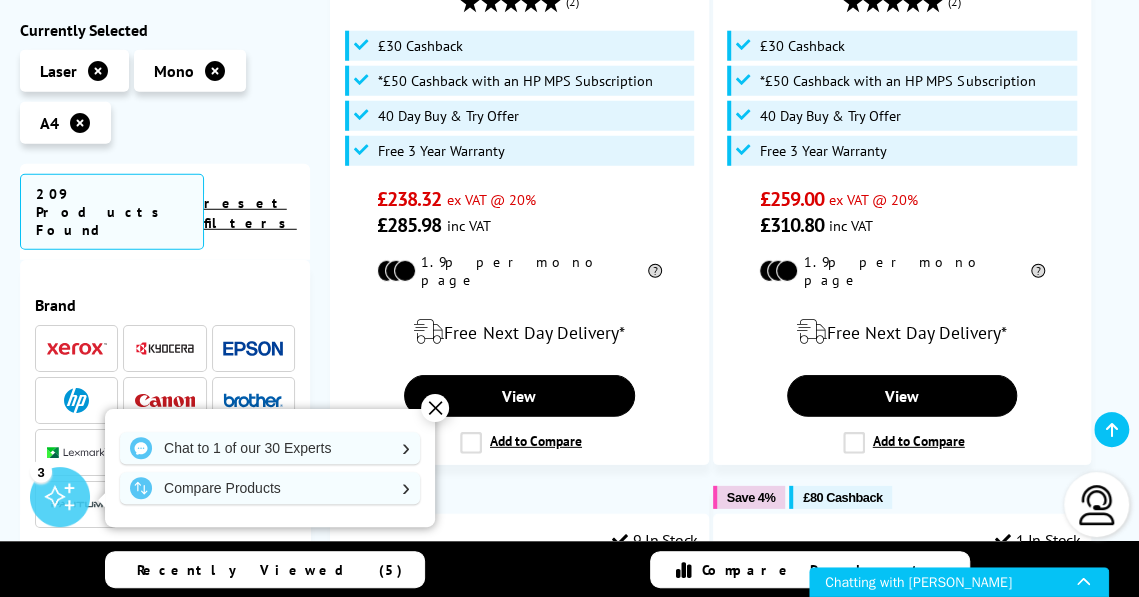 click on "reset filters" at bounding box center (250, 213) 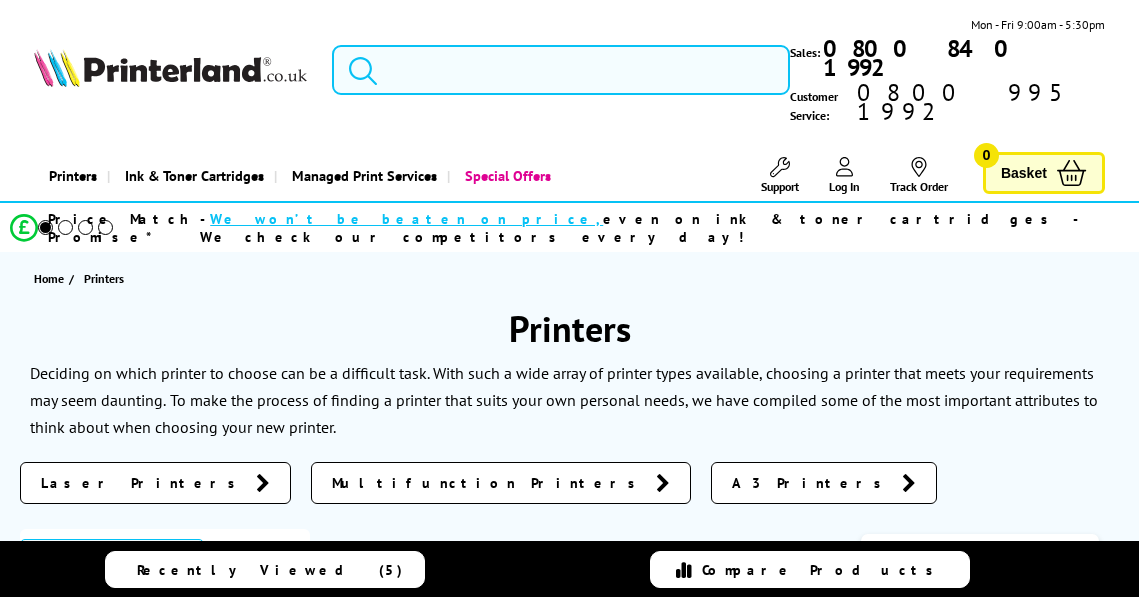 scroll, scrollTop: 0, scrollLeft: 0, axis: both 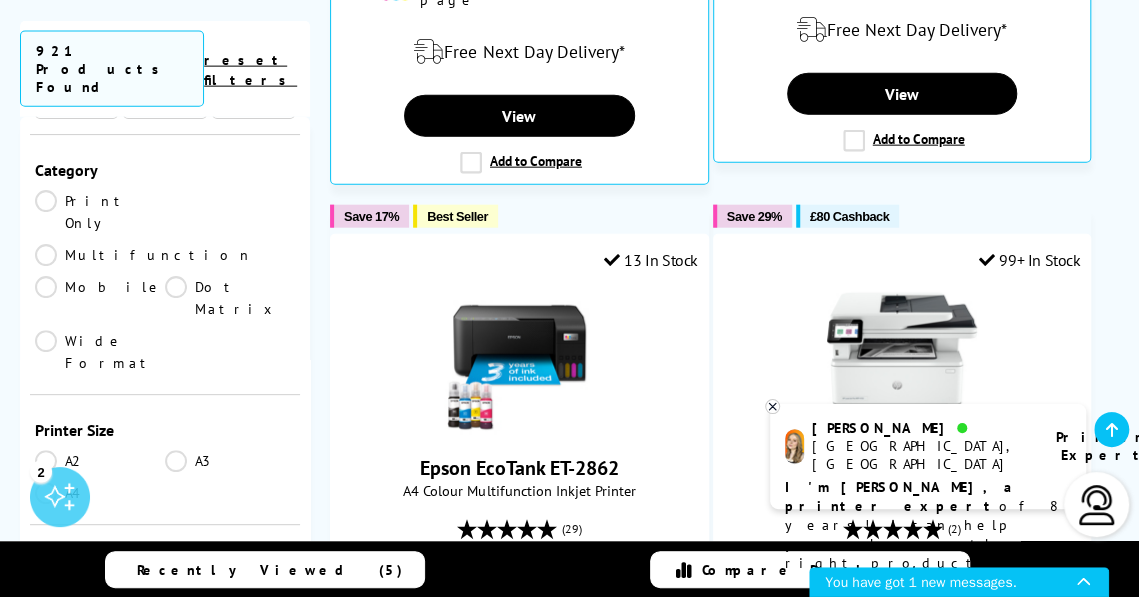 click on "A4" at bounding box center (100, 492) 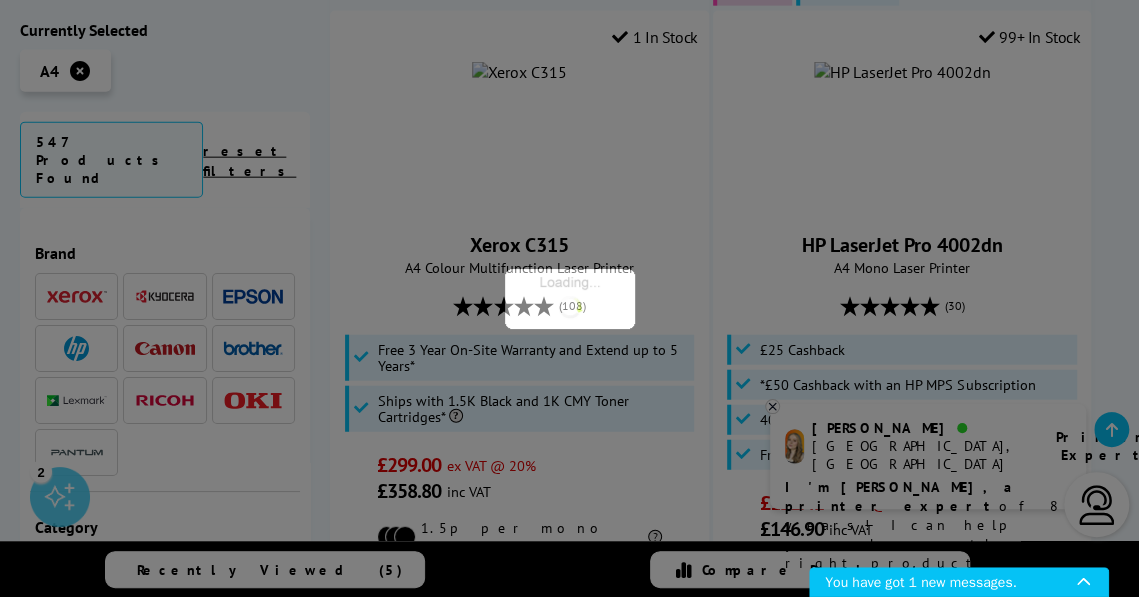 scroll, scrollTop: 266, scrollLeft: 0, axis: vertical 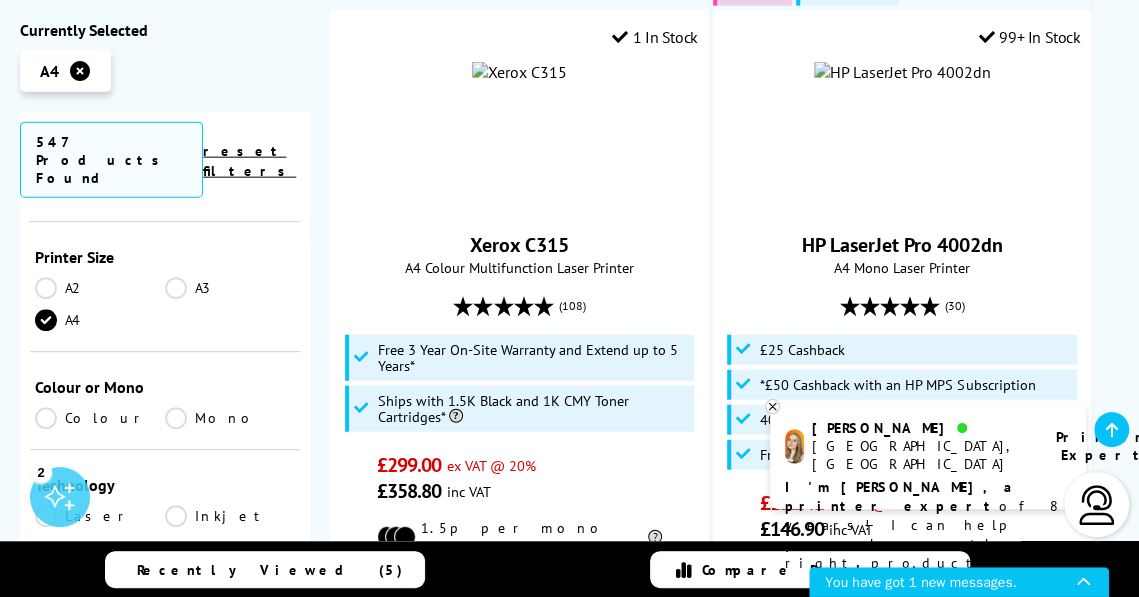 click on "Mono" at bounding box center [230, 418] 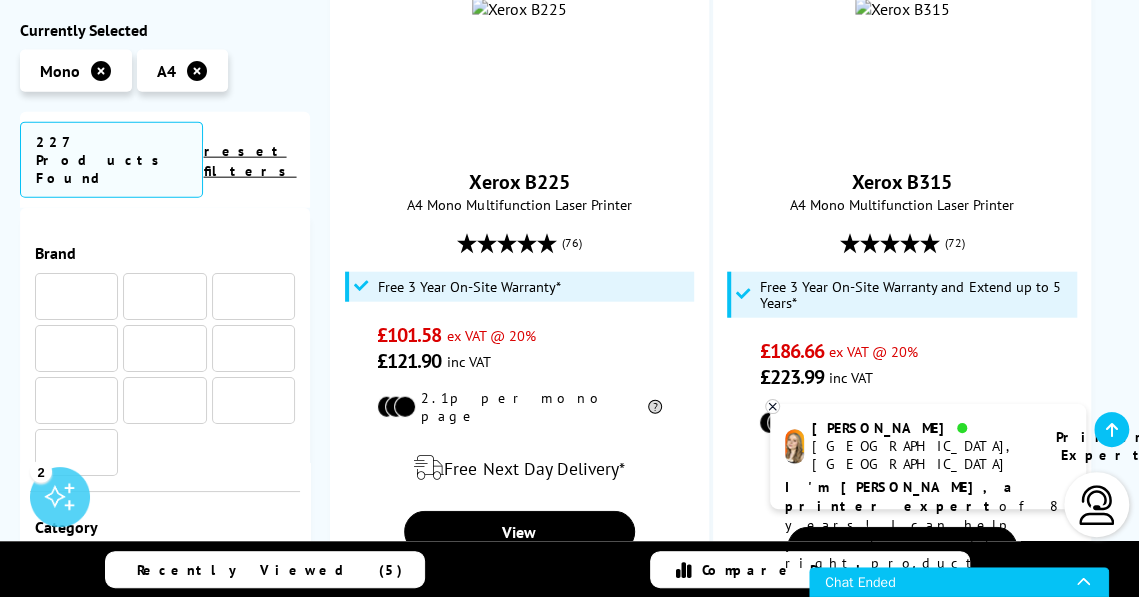scroll, scrollTop: 476, scrollLeft: 0, axis: vertical 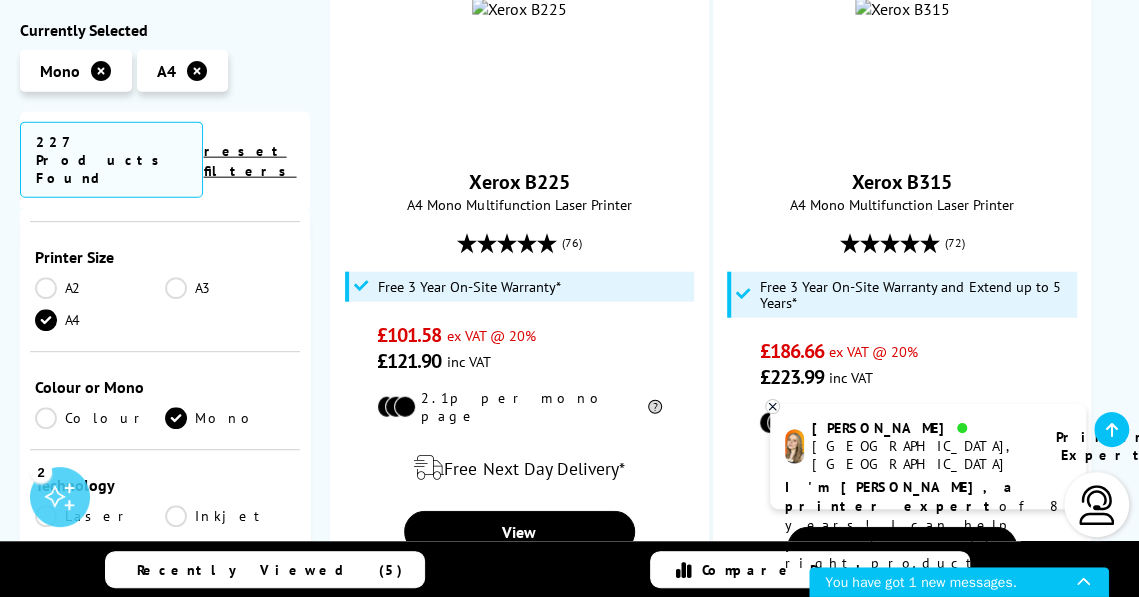 click on "Laser" at bounding box center [100, 516] 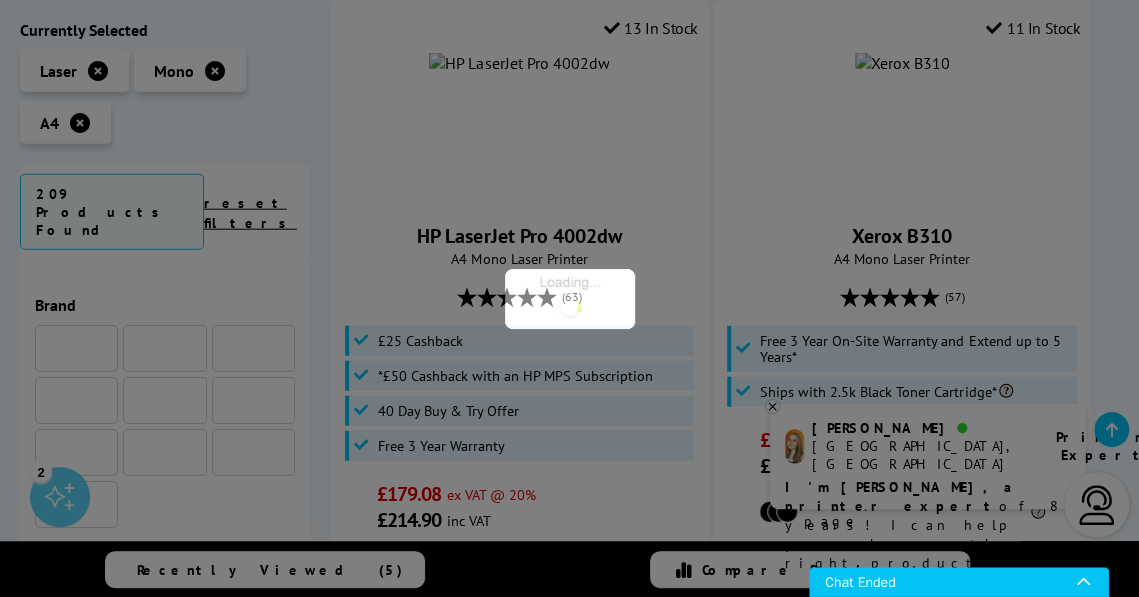scroll, scrollTop: 476, scrollLeft: 0, axis: vertical 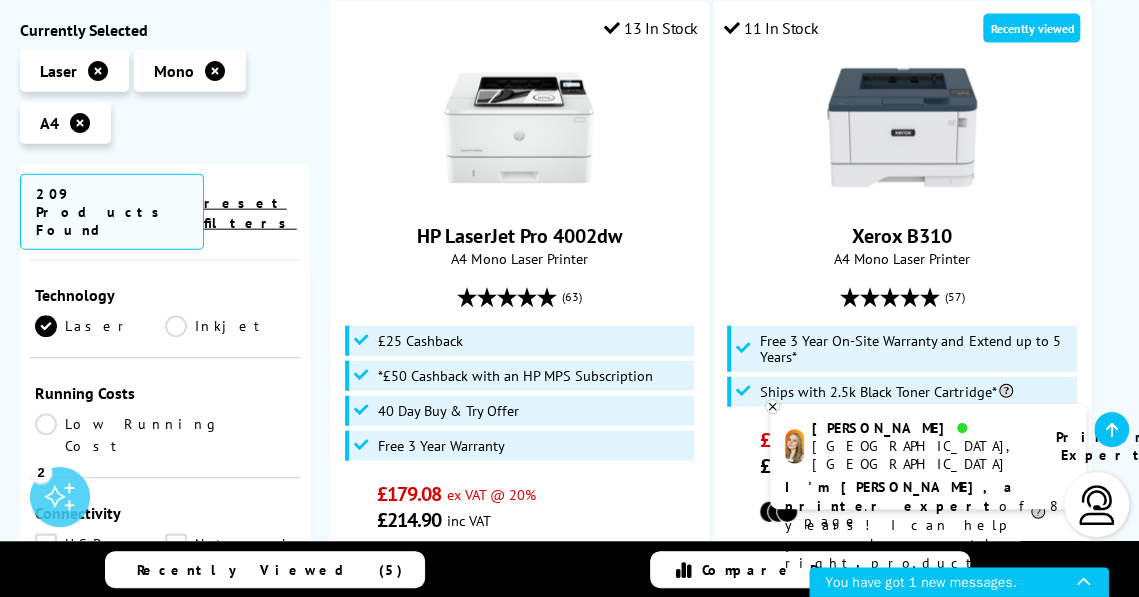 click on "Low Running Cost" at bounding box center [165, 436] 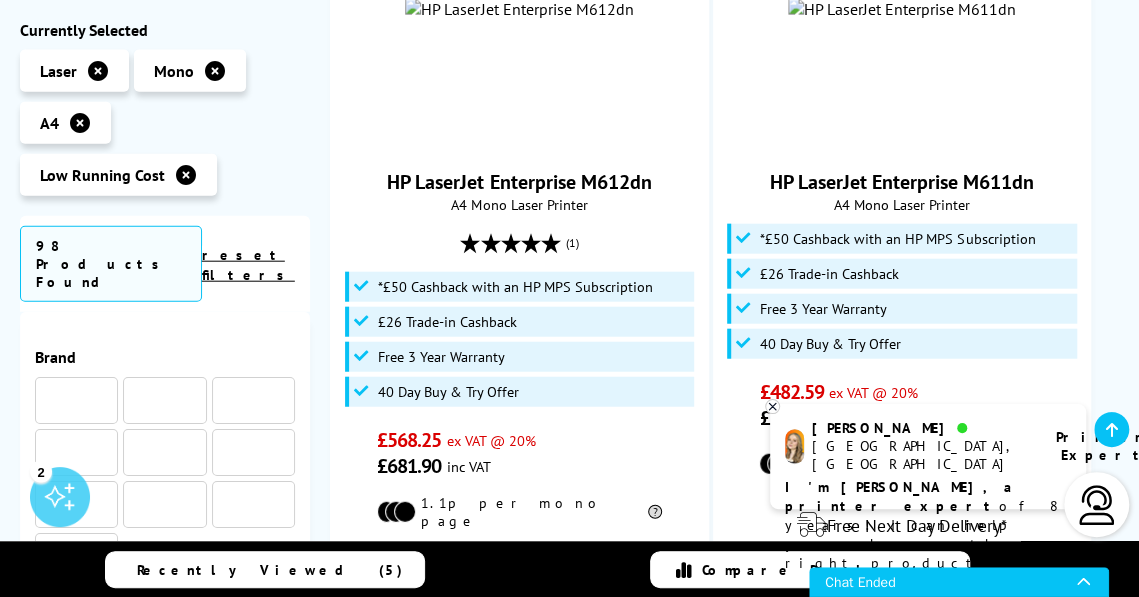 scroll, scrollTop: 663, scrollLeft: 0, axis: vertical 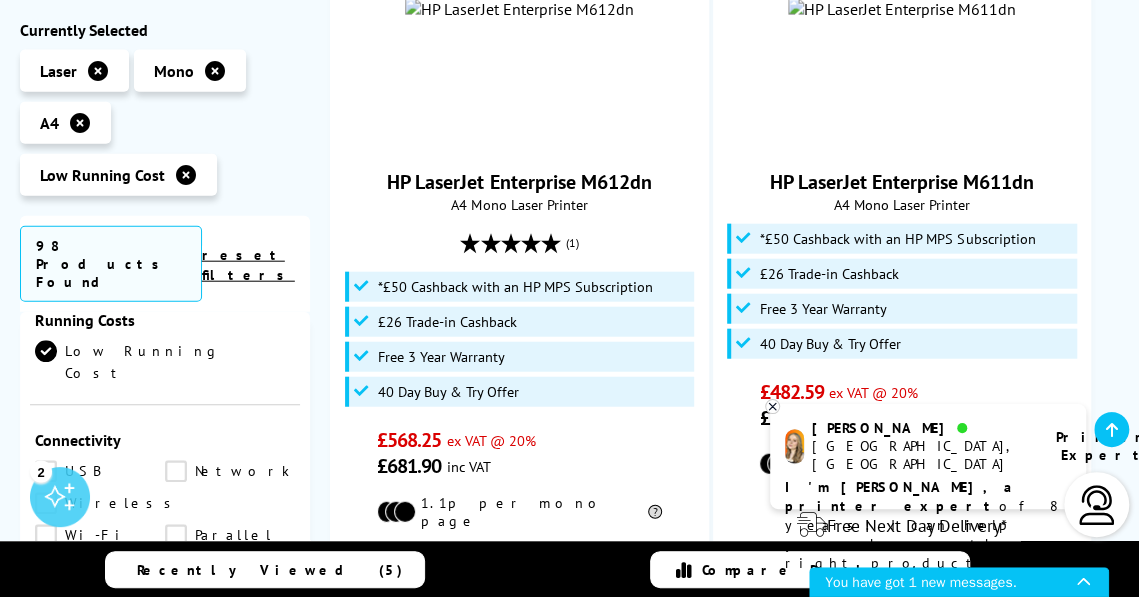 click on "Wireless" at bounding box center [108, 504] 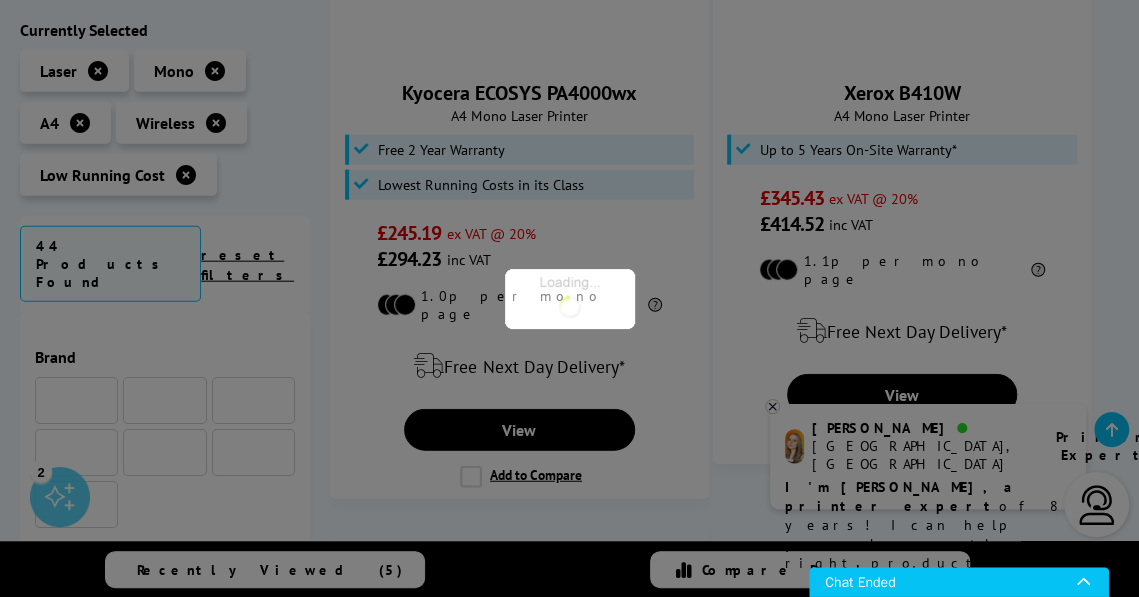 scroll, scrollTop: 788, scrollLeft: 0, axis: vertical 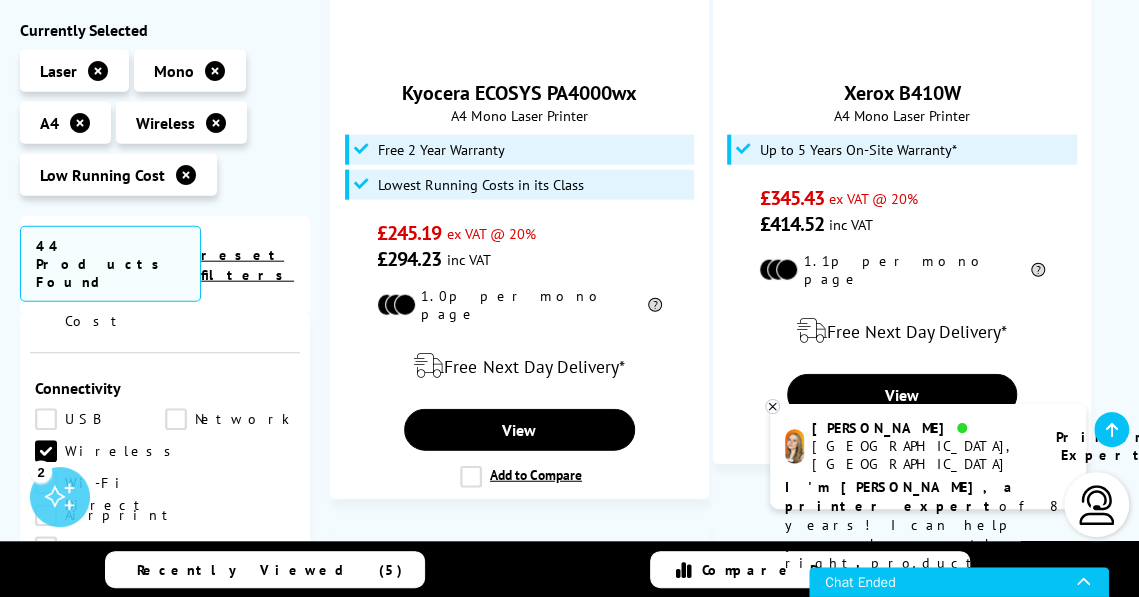 click on "Wi-Fi Direct" at bounding box center [100, 484] 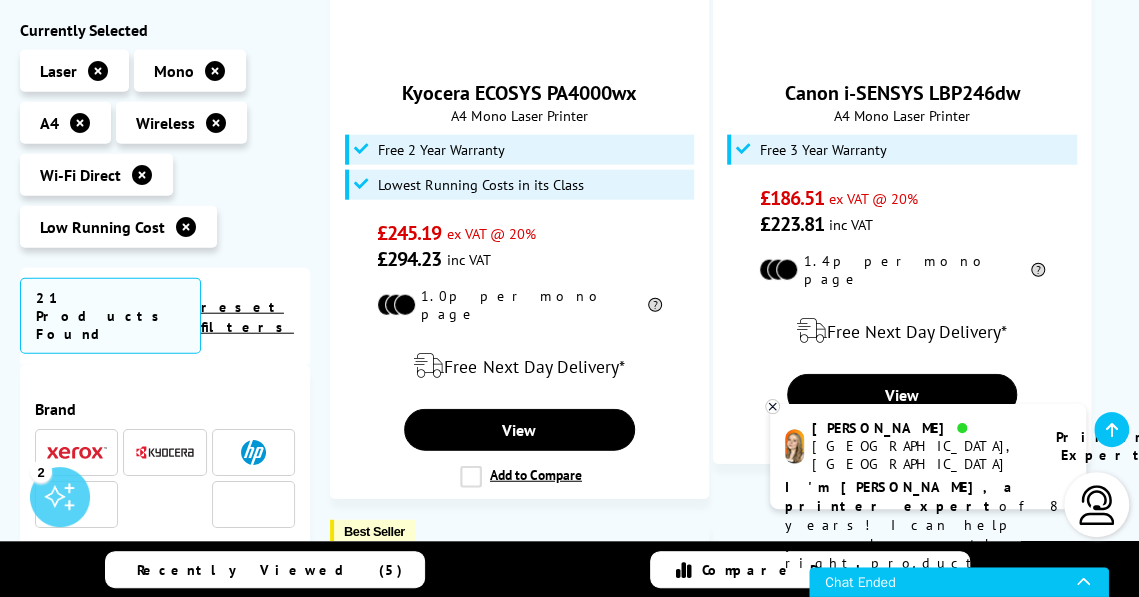 scroll, scrollTop: 788, scrollLeft: 0, axis: vertical 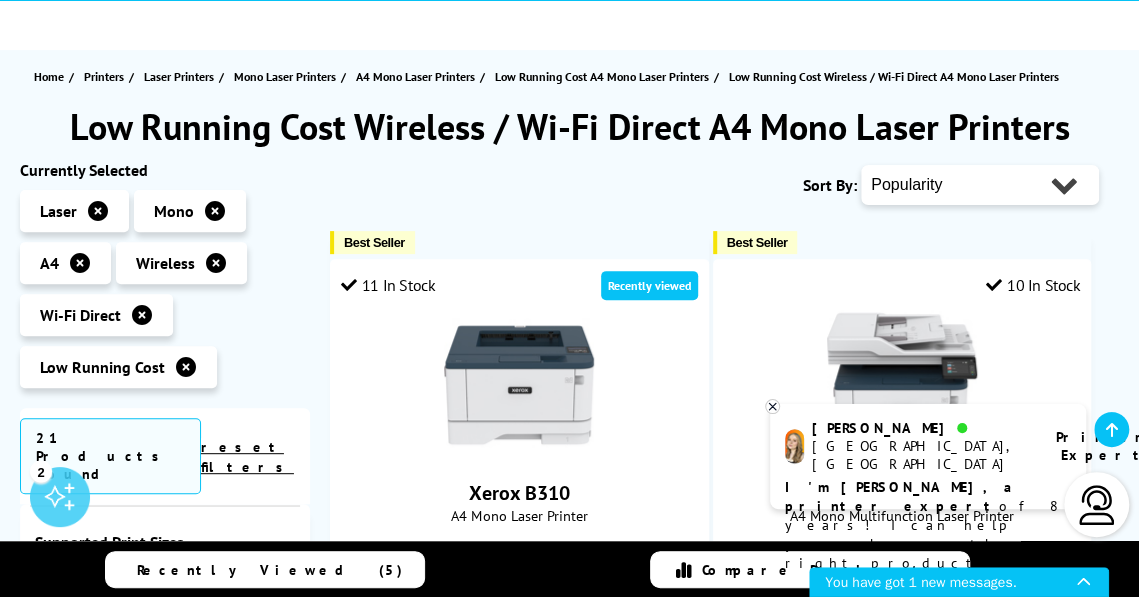 click on "Popularity
Rating
Price - Low to High
Price - High to Low
Running Costs - Low to High
Size - Small to Large" at bounding box center [980, 185] 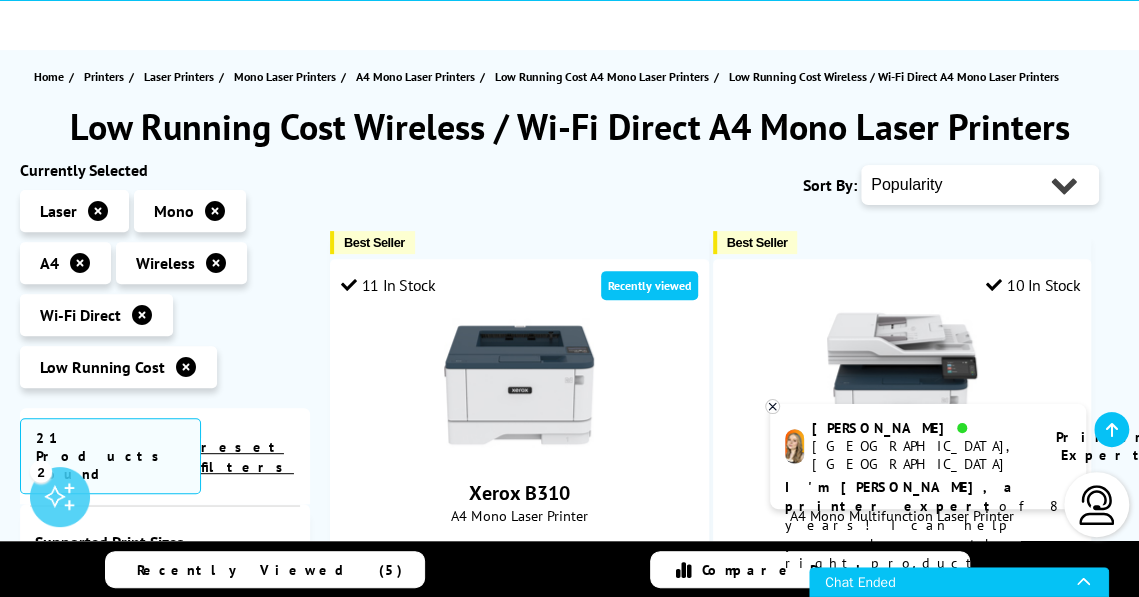 select on "Price Ascending" 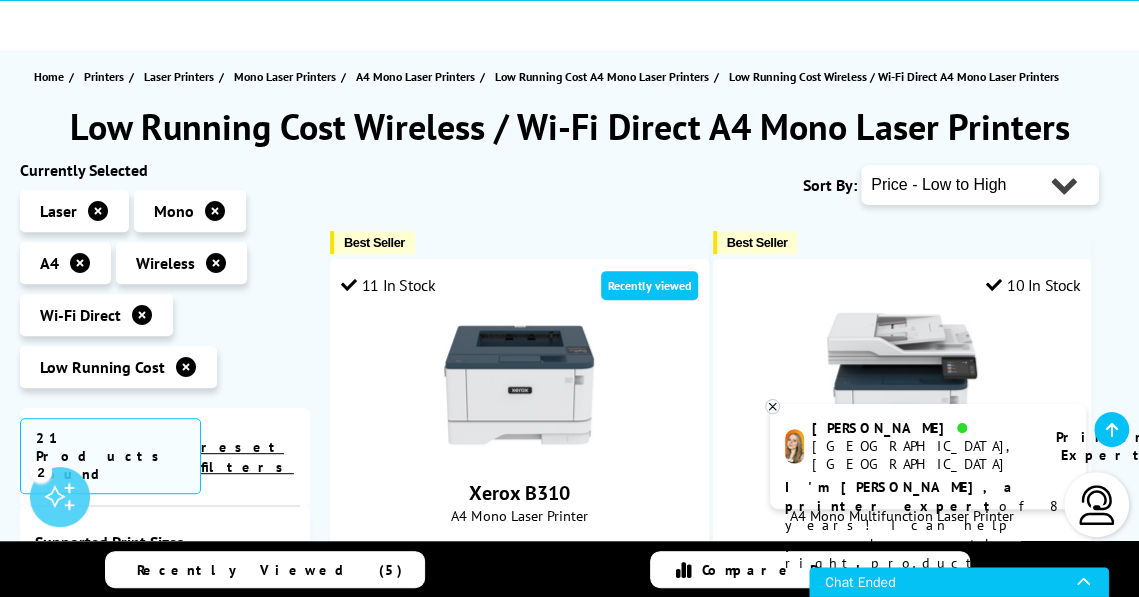 click on "Popularity
Rating
Price - Low to High
Price - High to Low
Running Costs - Low to High
Size - Small to Large" at bounding box center (980, 185) 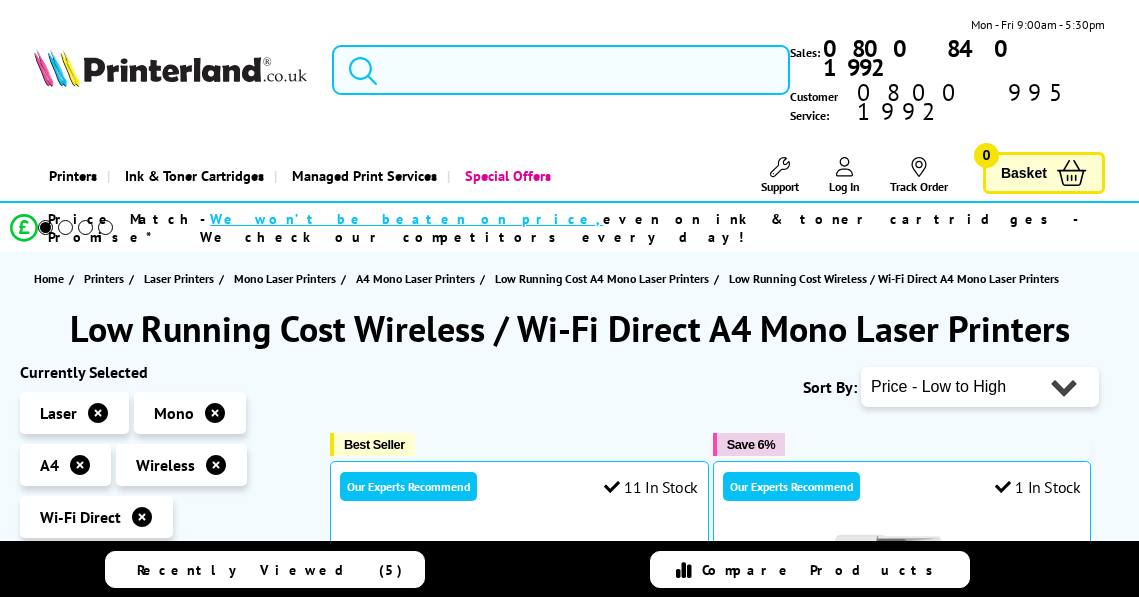 scroll, scrollTop: 0, scrollLeft: 0, axis: both 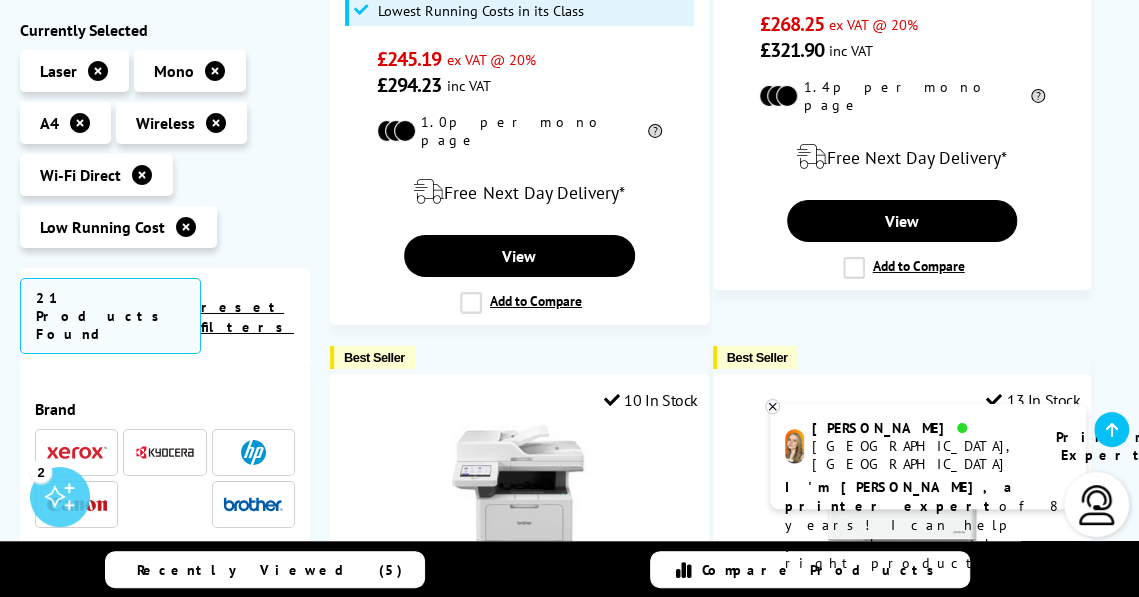 click on "Next" at bounding box center (776, 1634) 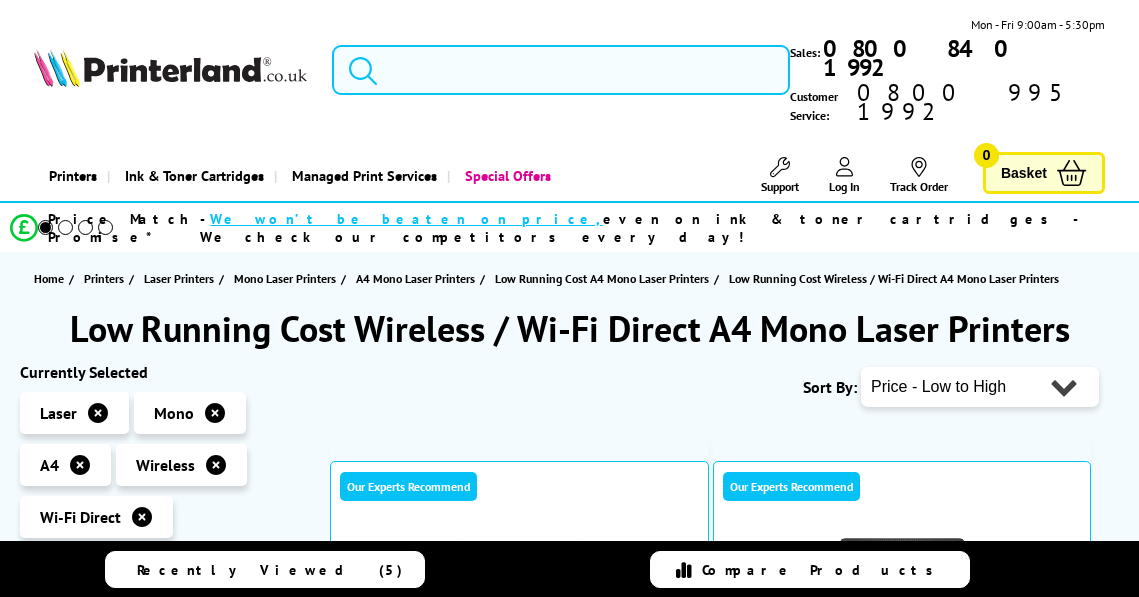 scroll, scrollTop: 0, scrollLeft: 0, axis: both 